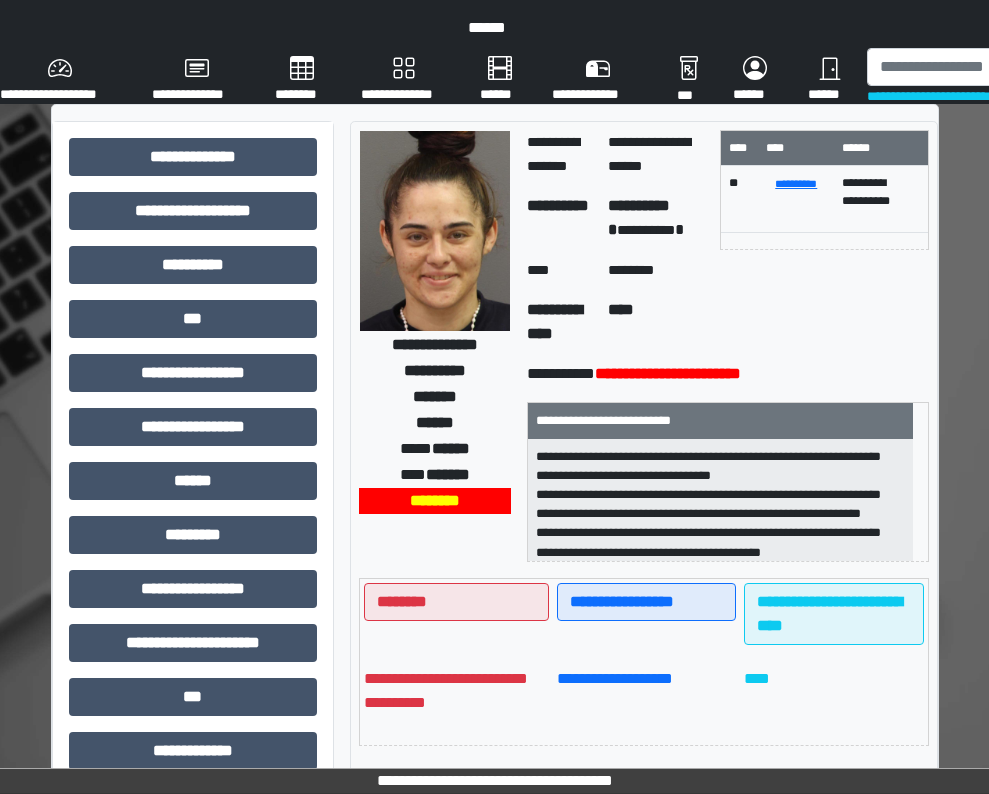 scroll, scrollTop: 0, scrollLeft: 214, axis: horizontal 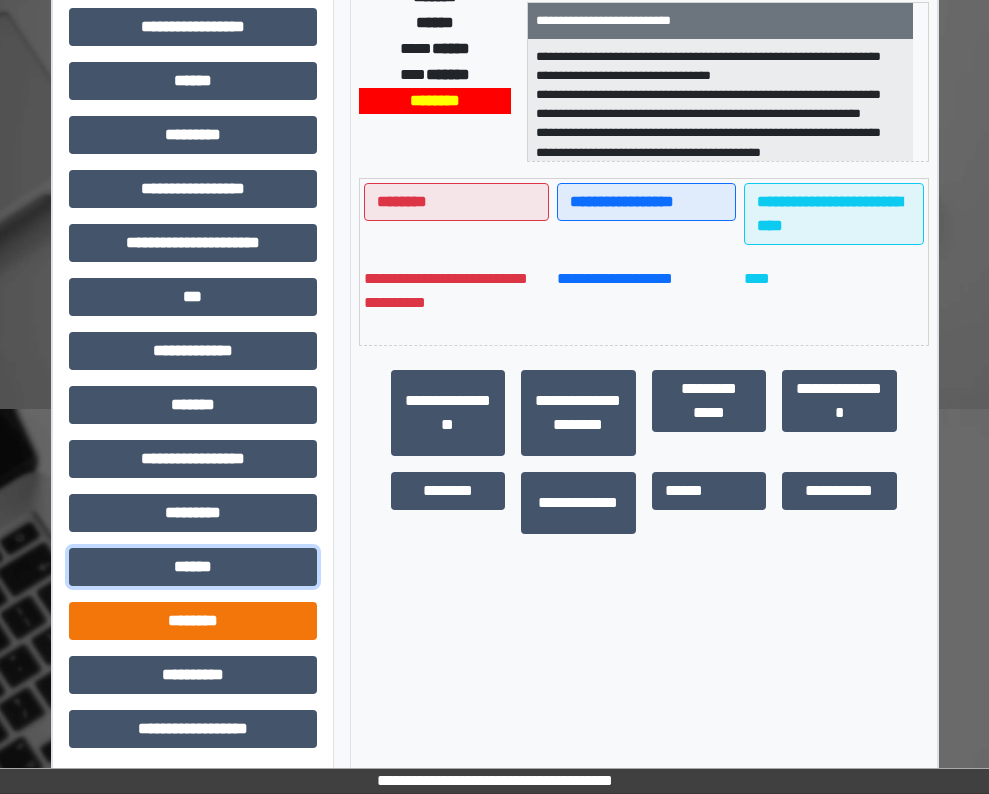 click on "**********" at bounding box center (193, 251) 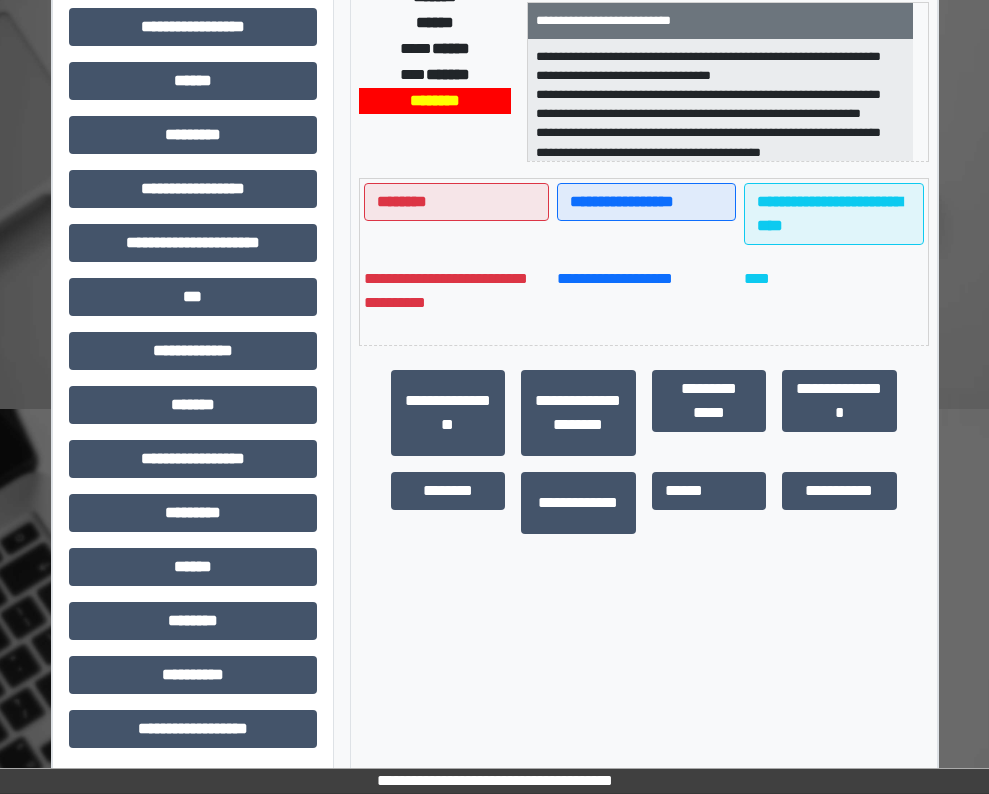 click on "**********" at bounding box center [193, 251] 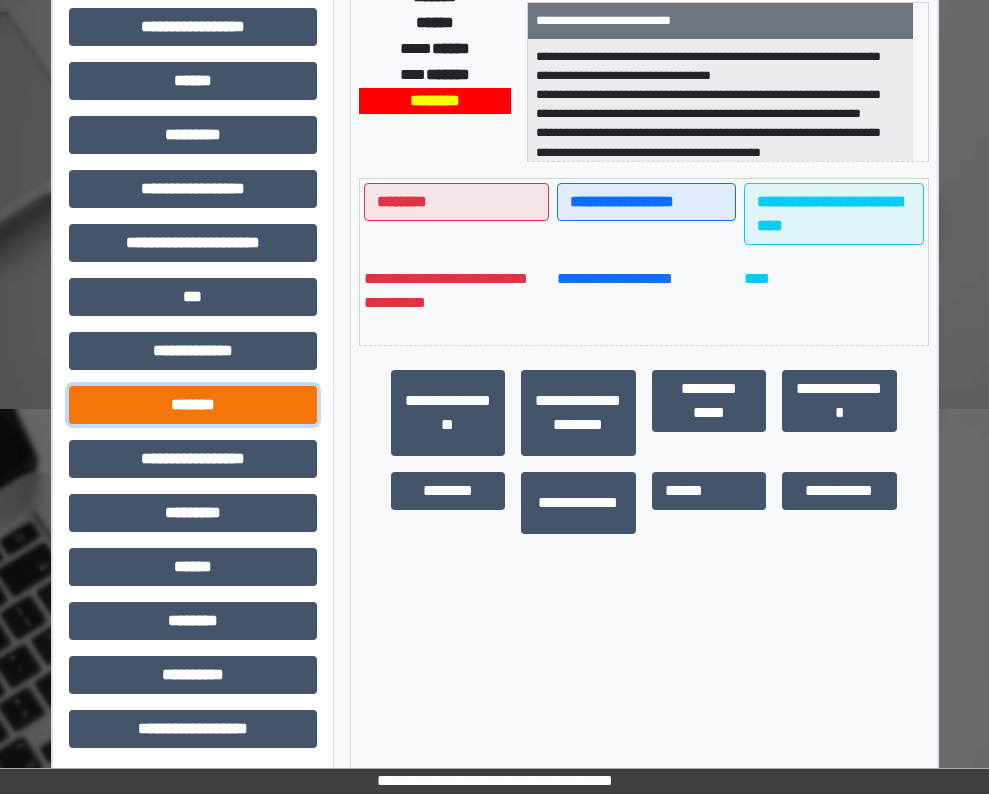click on "*******" at bounding box center [193, 405] 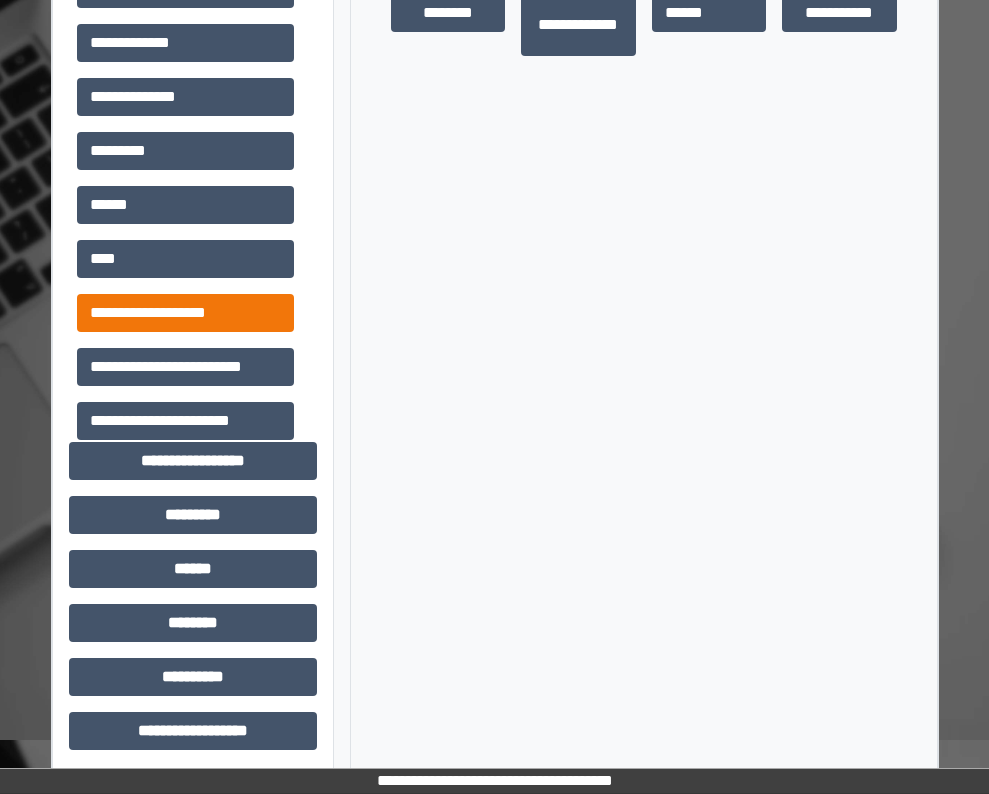 scroll, scrollTop: 884, scrollLeft: 0, axis: vertical 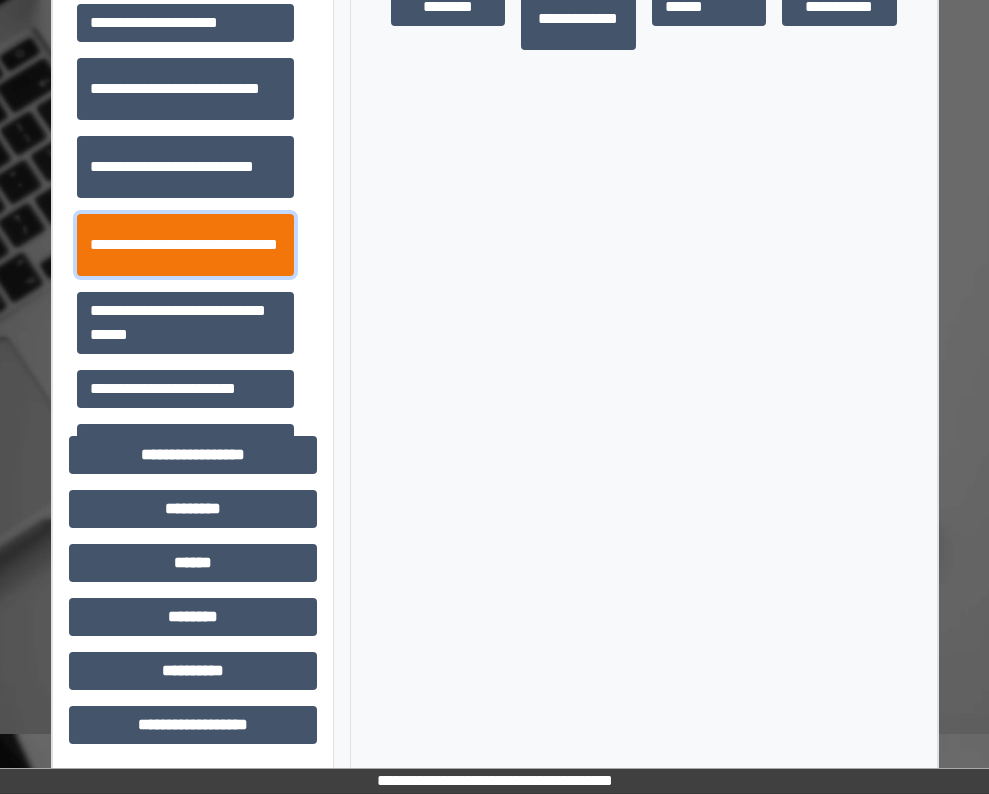 click on "**********" at bounding box center [185, 245] 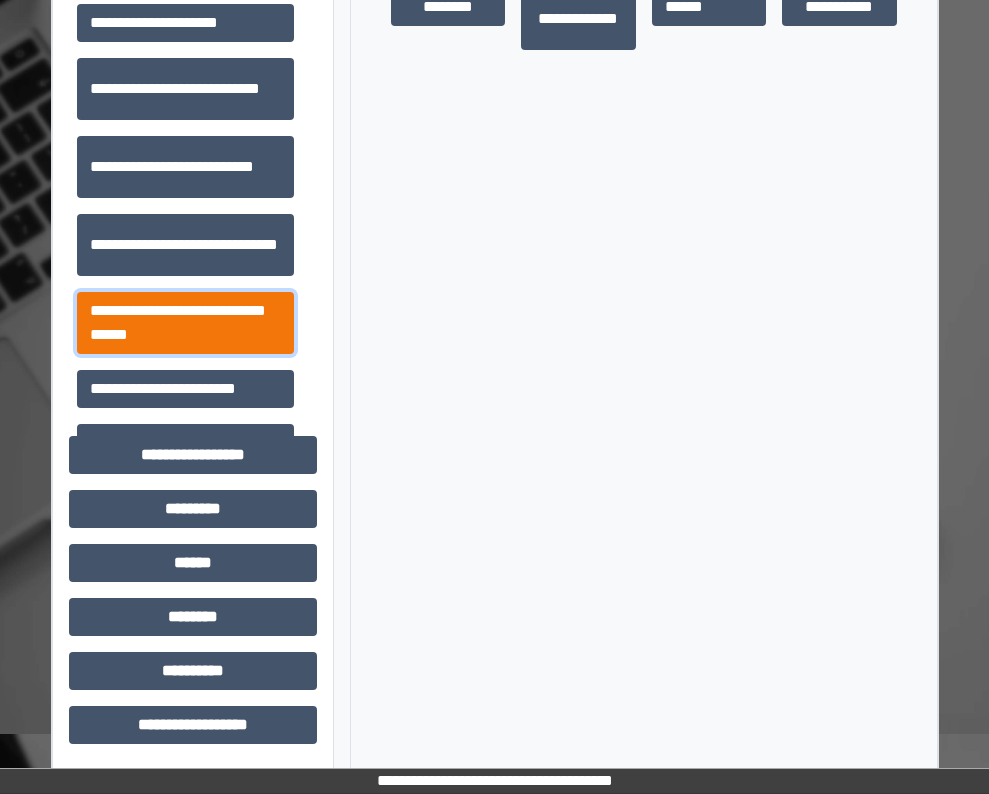 click on "**********" at bounding box center (185, 323) 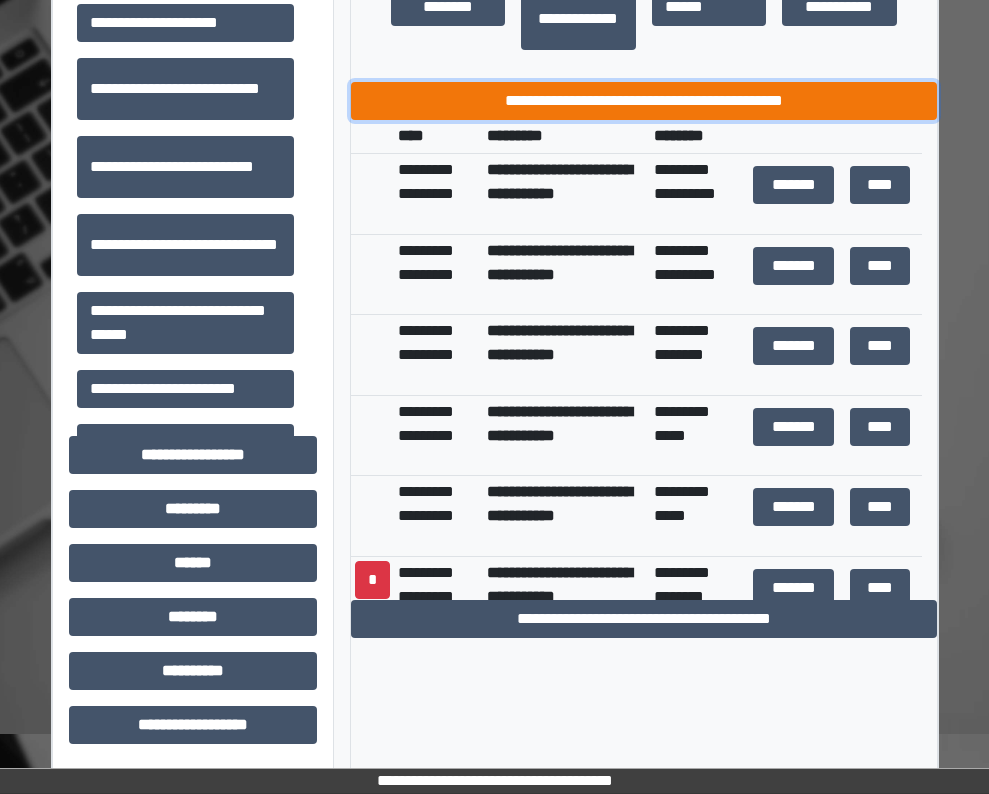 click on "**********" at bounding box center [644, 101] 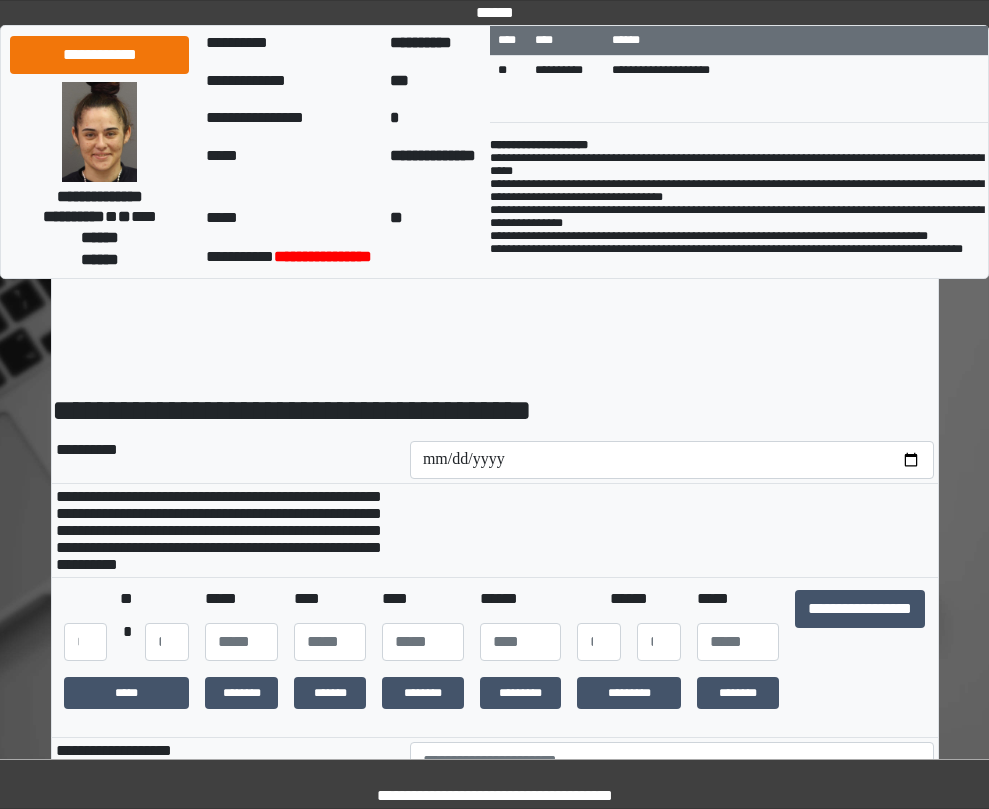 scroll, scrollTop: 0, scrollLeft: 0, axis: both 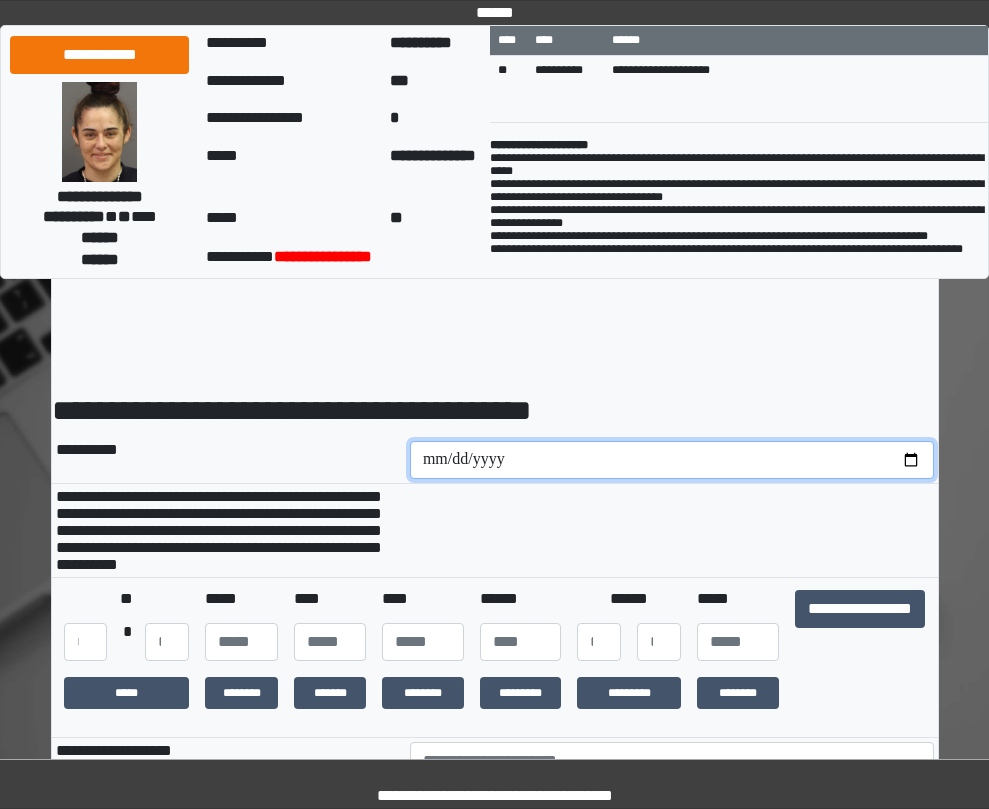 click at bounding box center [672, 460] 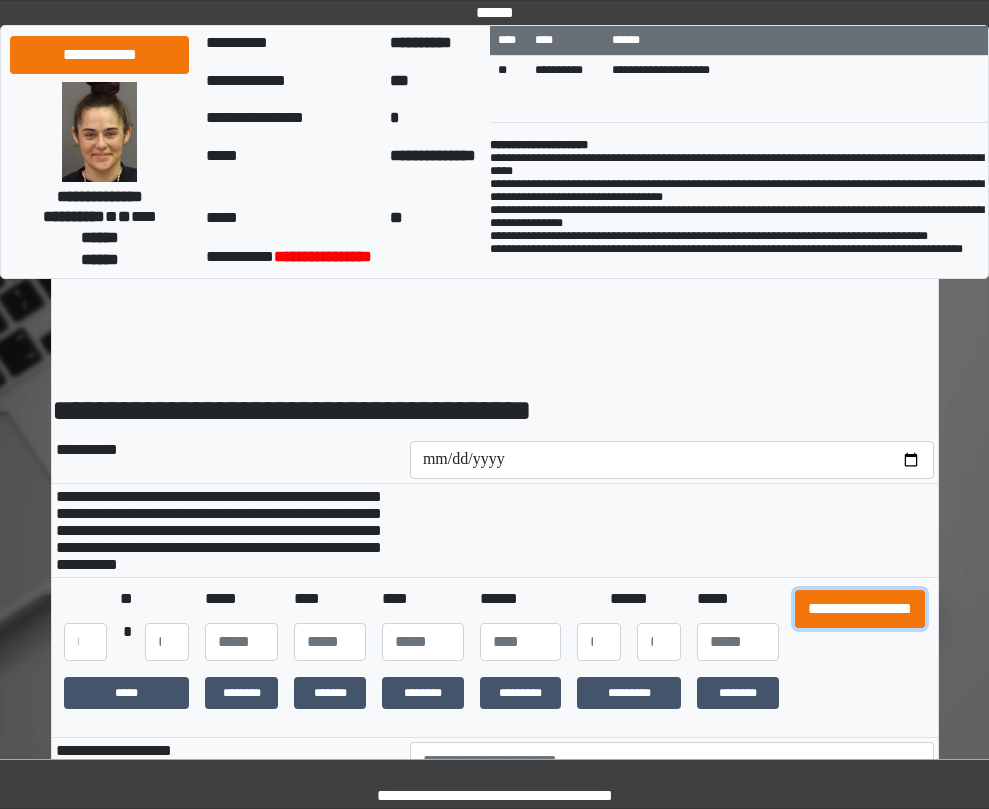 click on "**********" at bounding box center (860, 609) 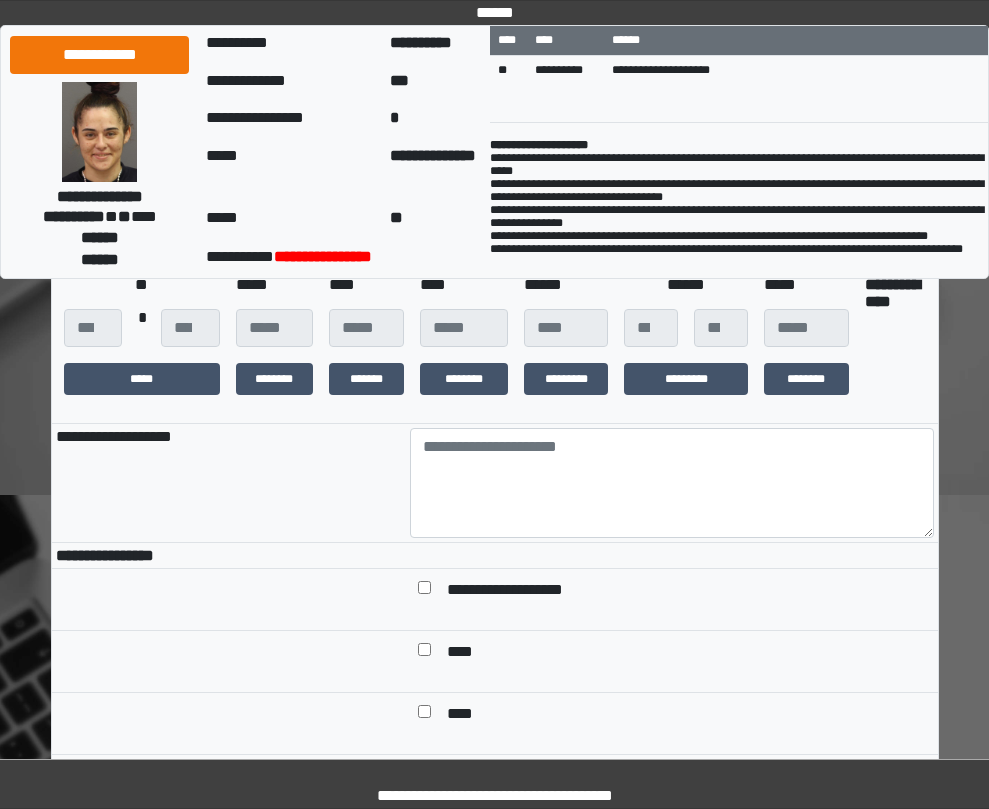 scroll, scrollTop: 300, scrollLeft: 0, axis: vertical 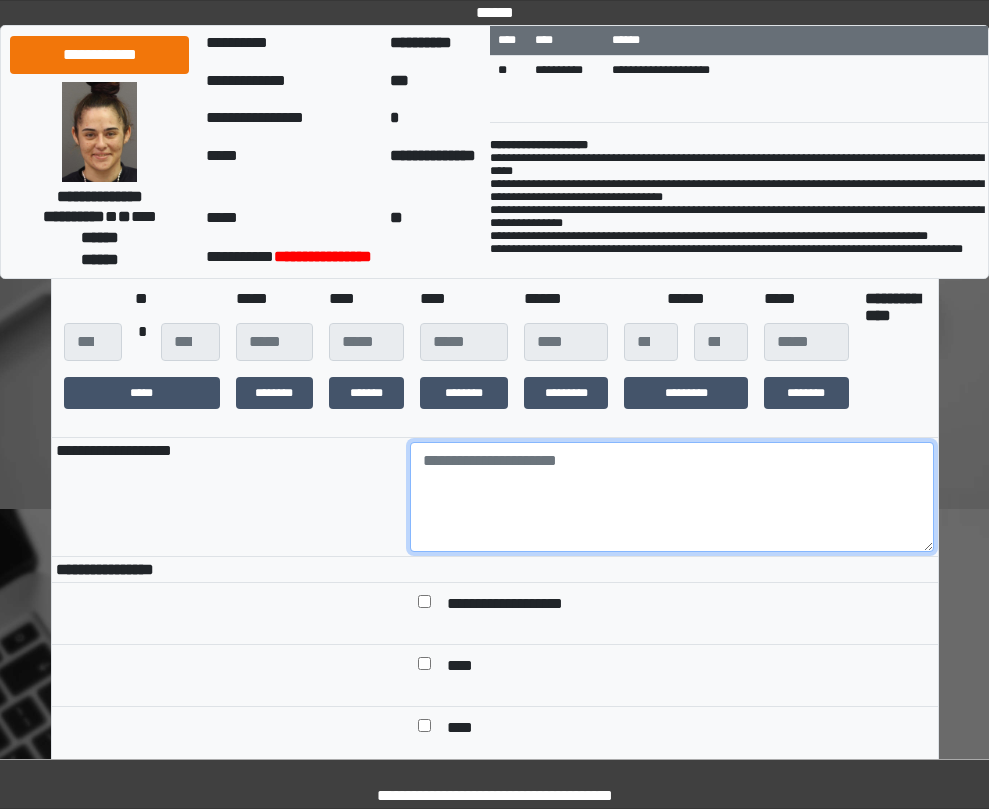 click at bounding box center [672, 497] 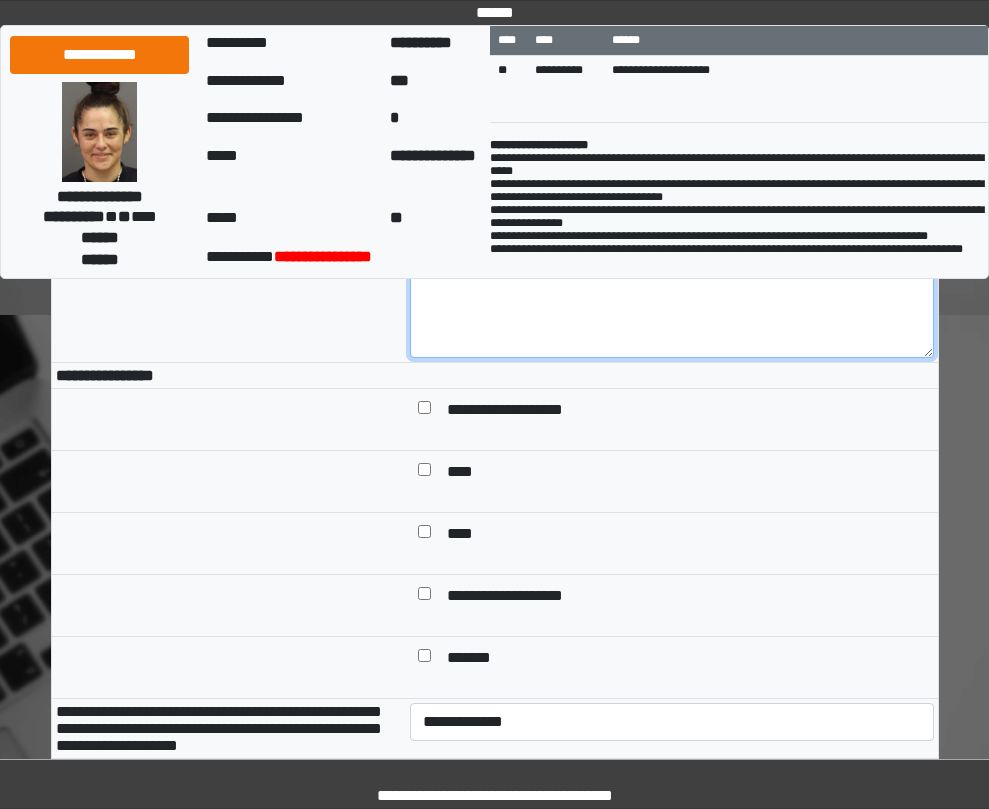 scroll, scrollTop: 500, scrollLeft: 0, axis: vertical 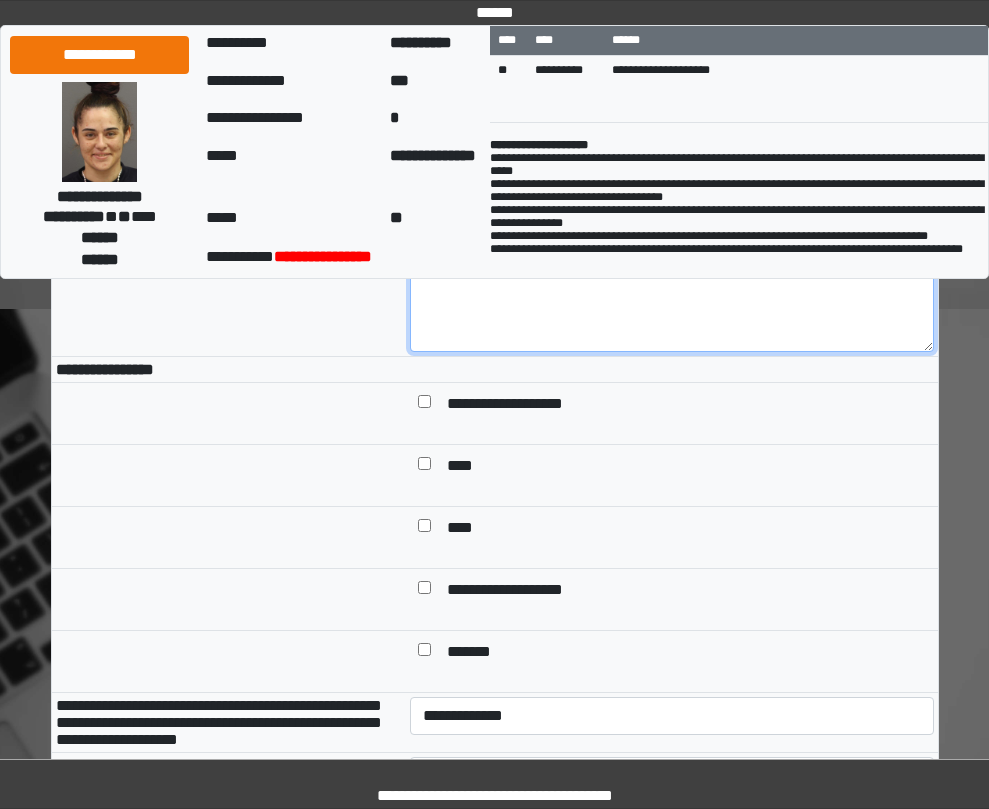 type on "***" 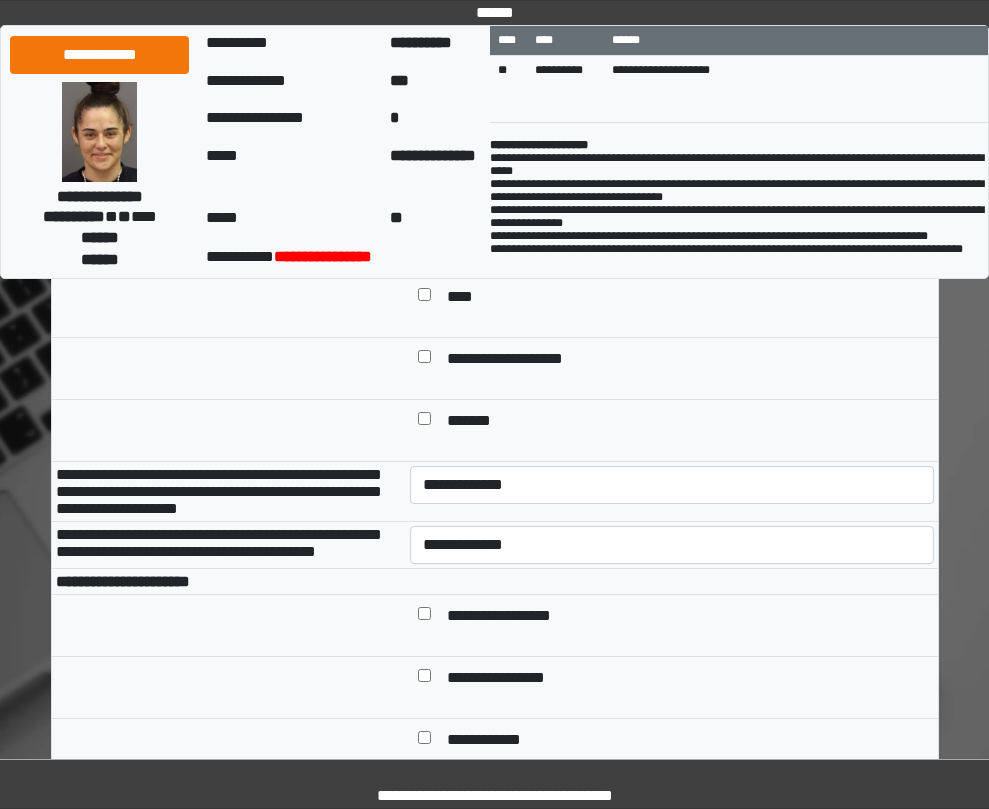 scroll, scrollTop: 800, scrollLeft: 0, axis: vertical 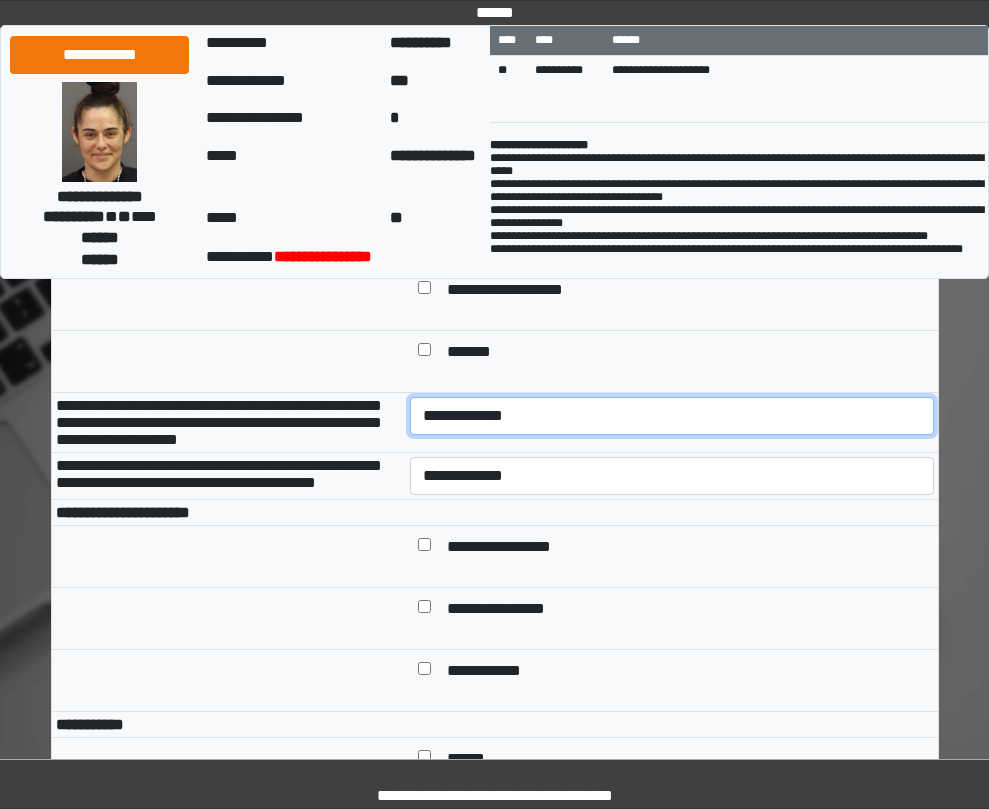 click on "**********" at bounding box center [672, 416] 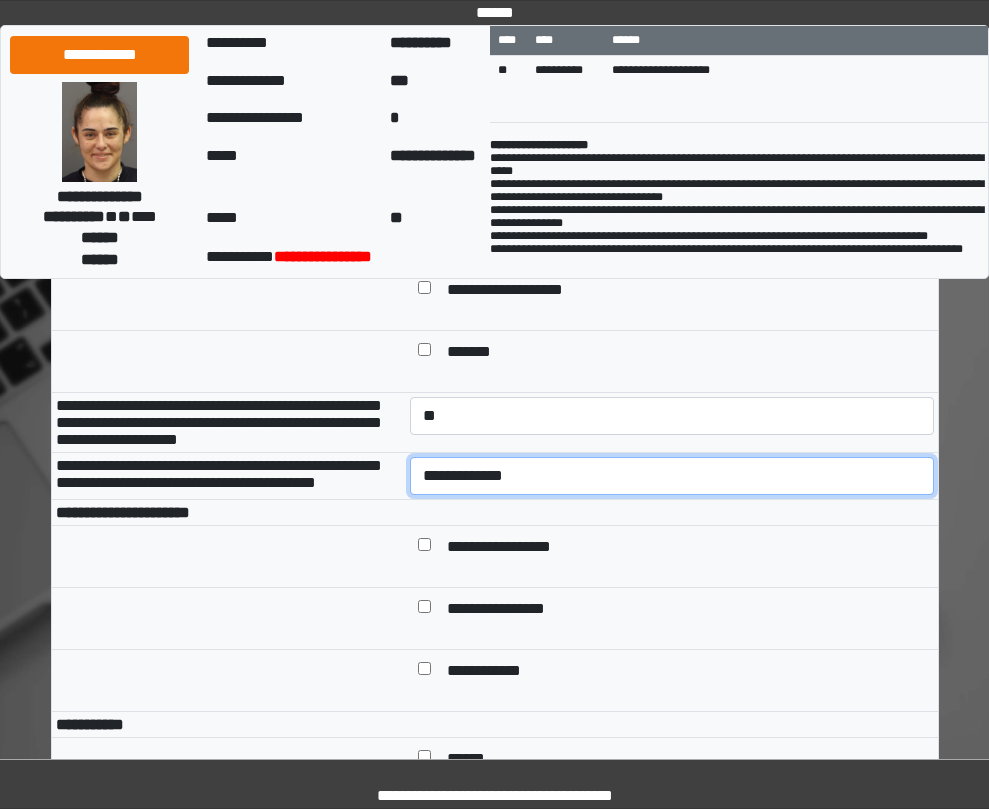 click on "**********" at bounding box center (672, 476) 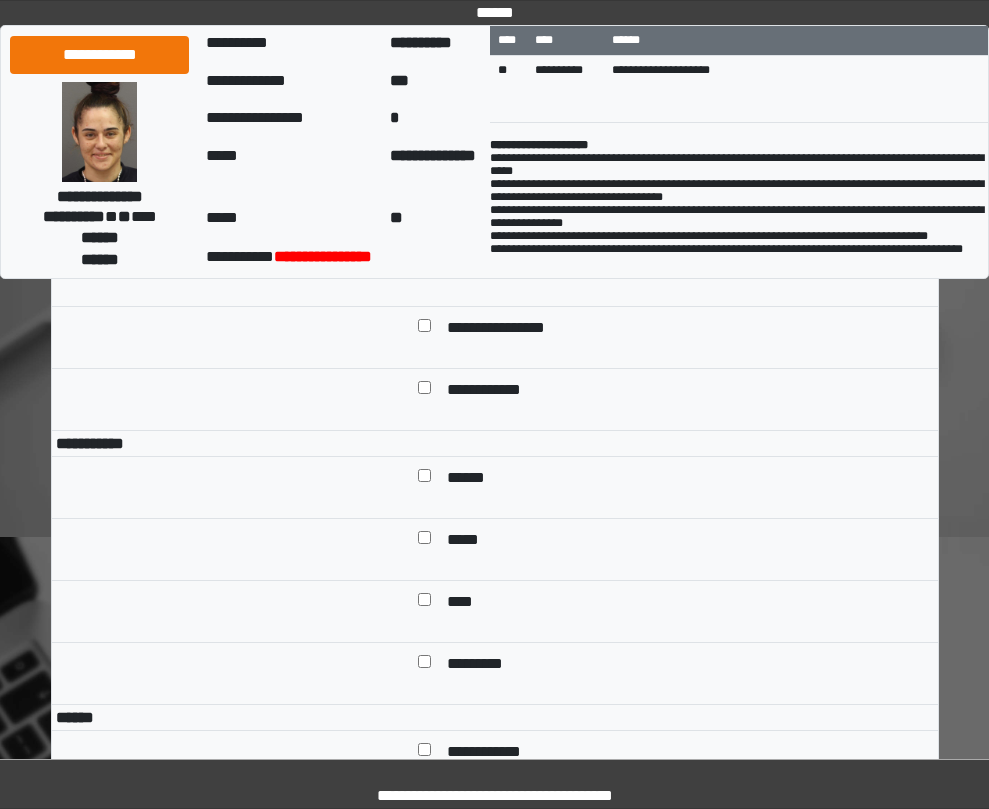 scroll, scrollTop: 1100, scrollLeft: 0, axis: vertical 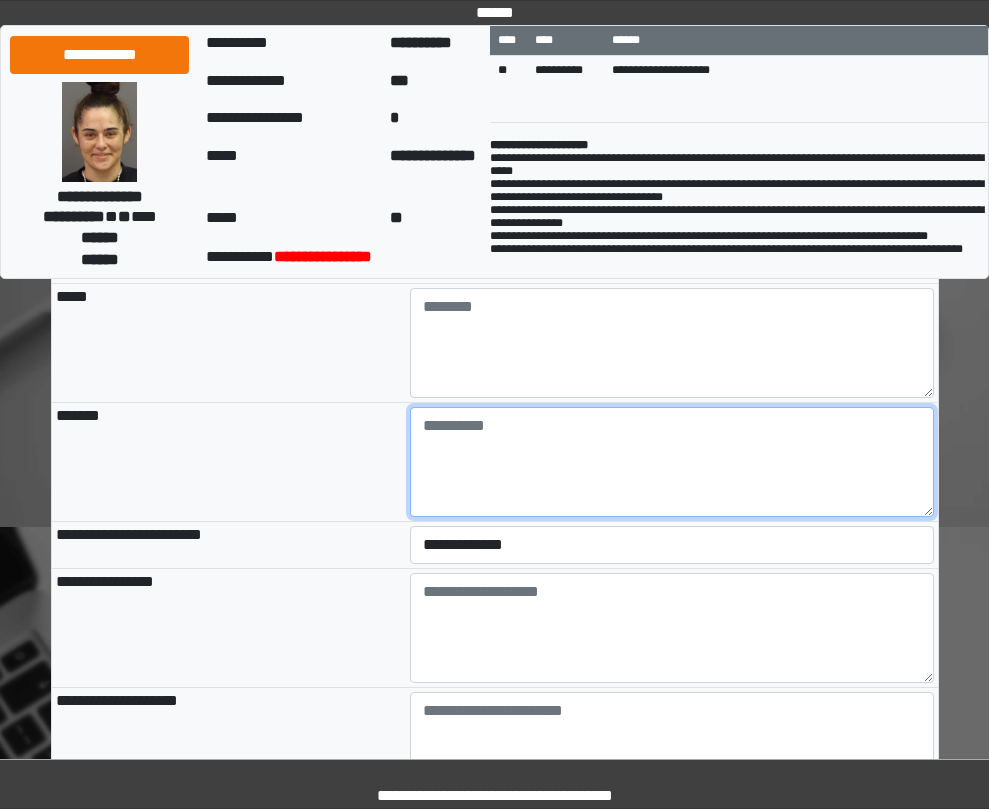 click at bounding box center (672, 462) 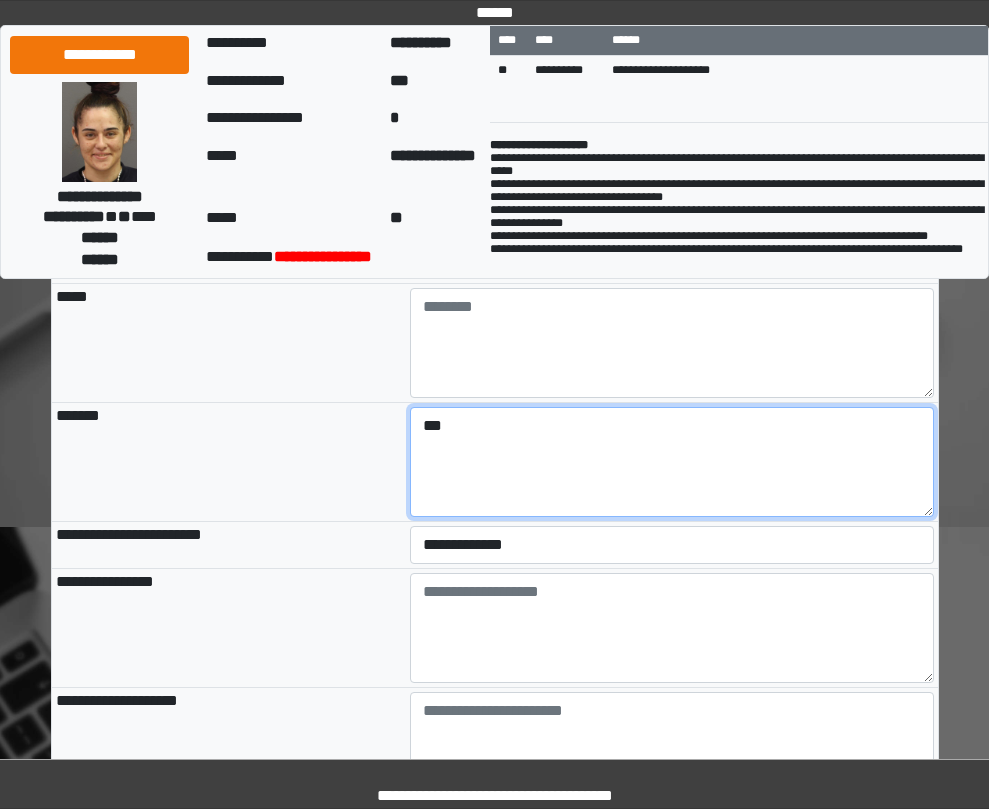 type on "***" 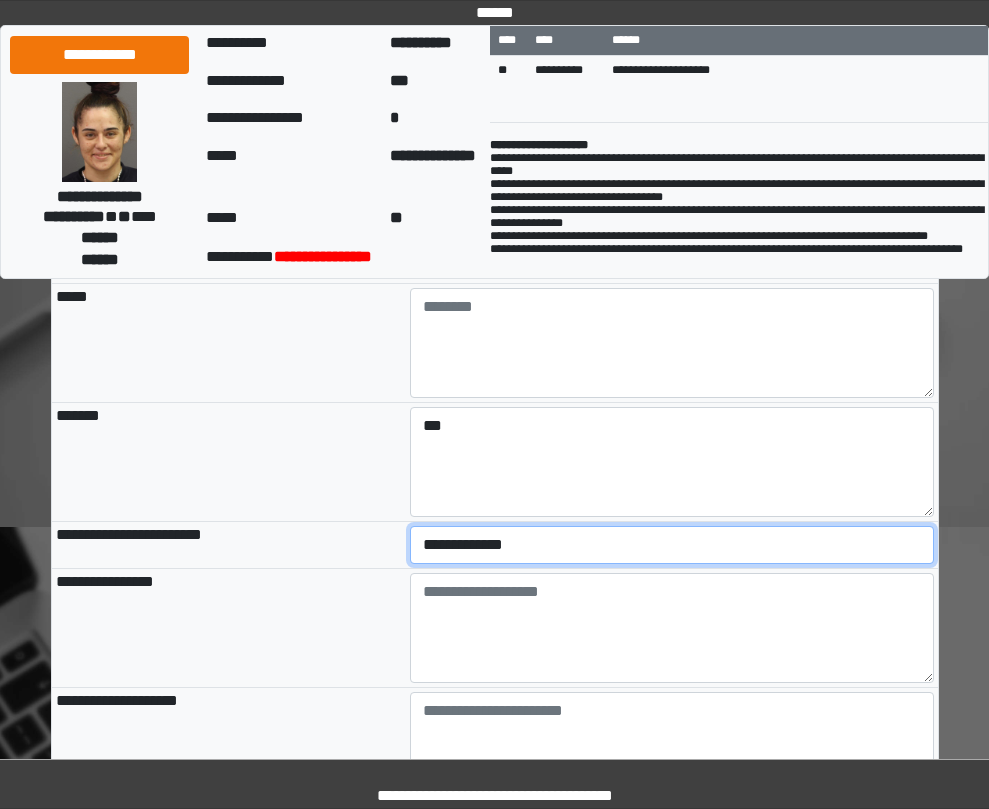 click on "**********" at bounding box center [672, 545] 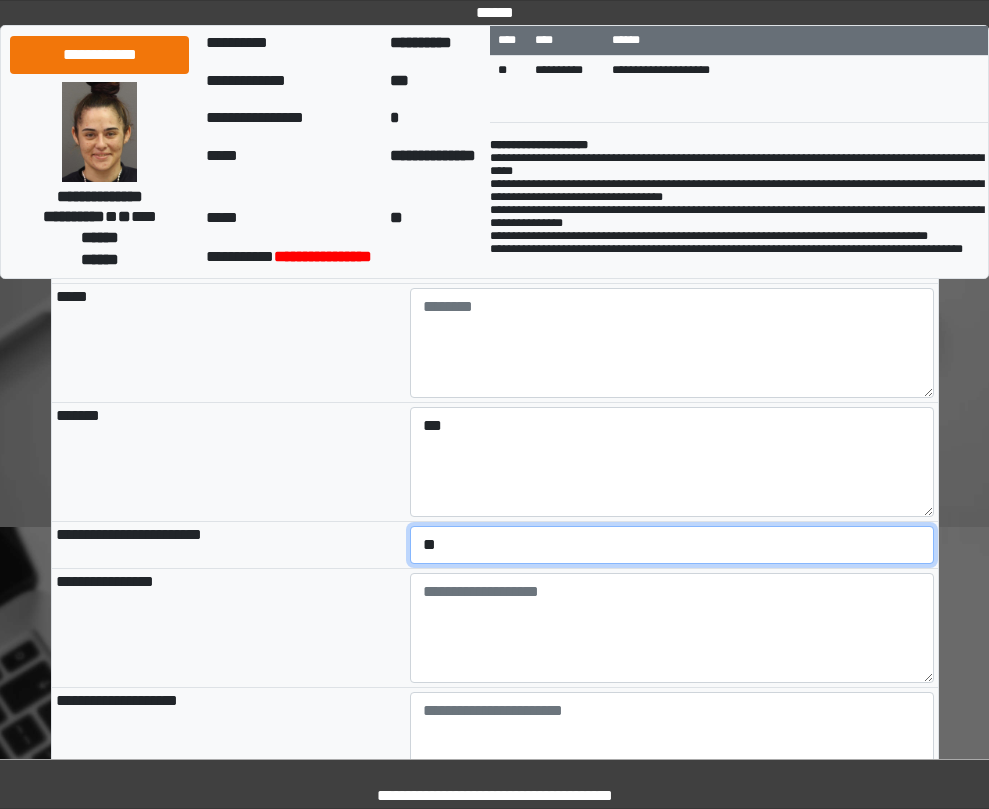 click on "**********" at bounding box center (672, 545) 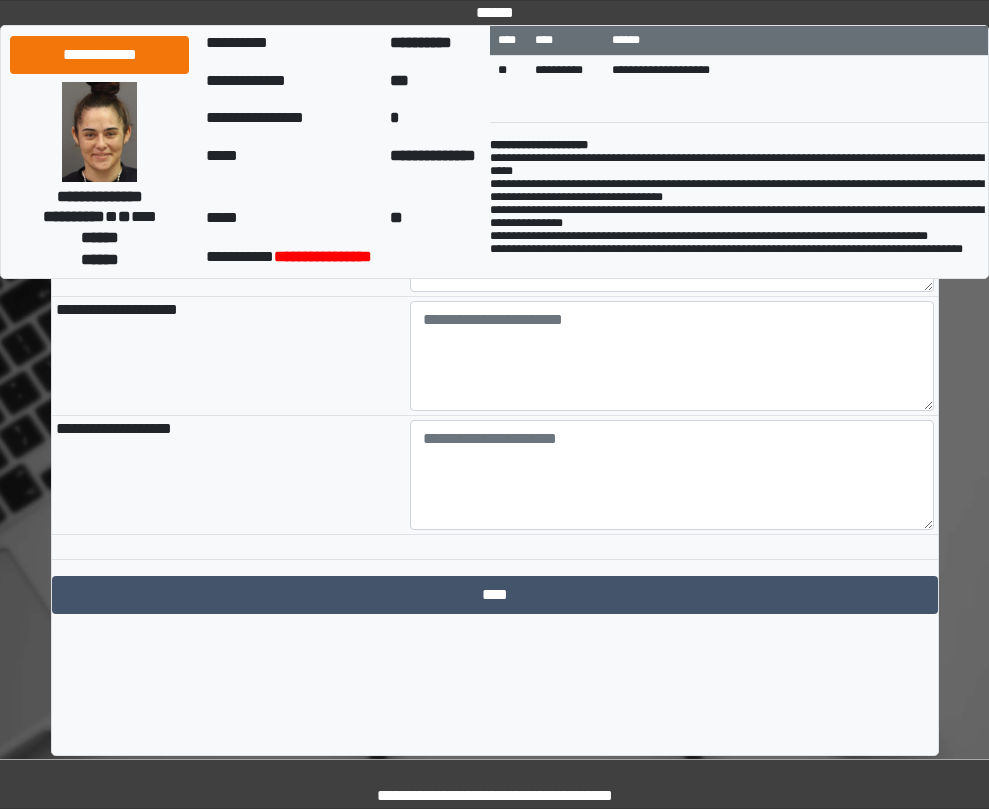 scroll, scrollTop: 2300, scrollLeft: 0, axis: vertical 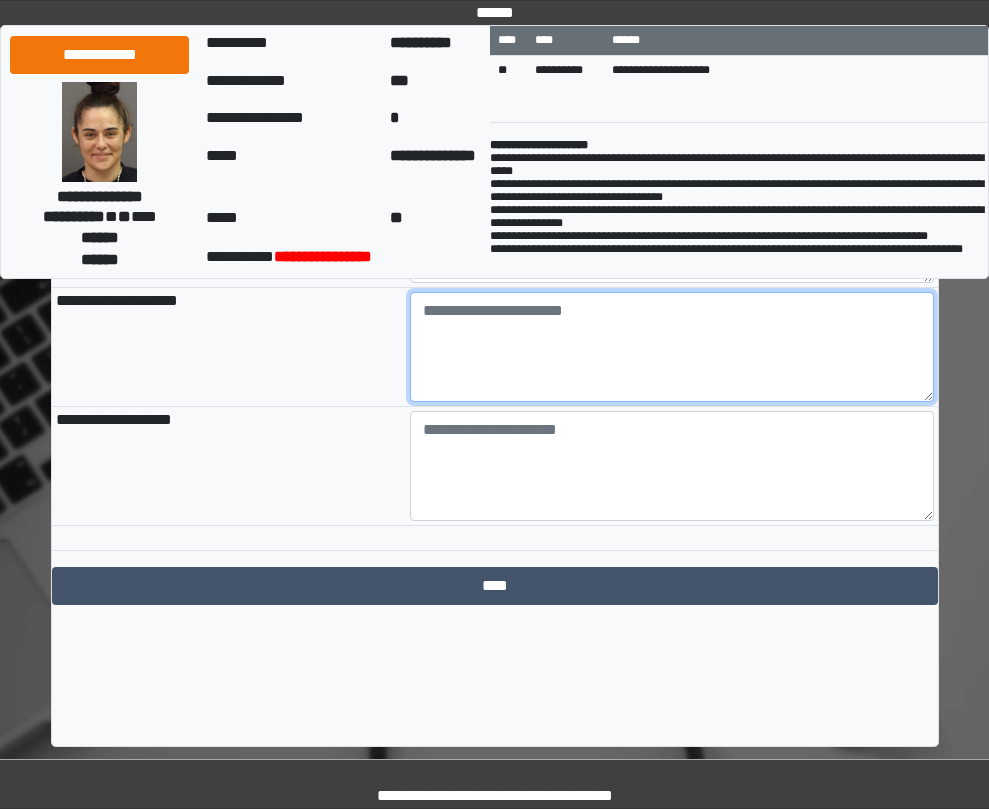 click at bounding box center [672, 347] 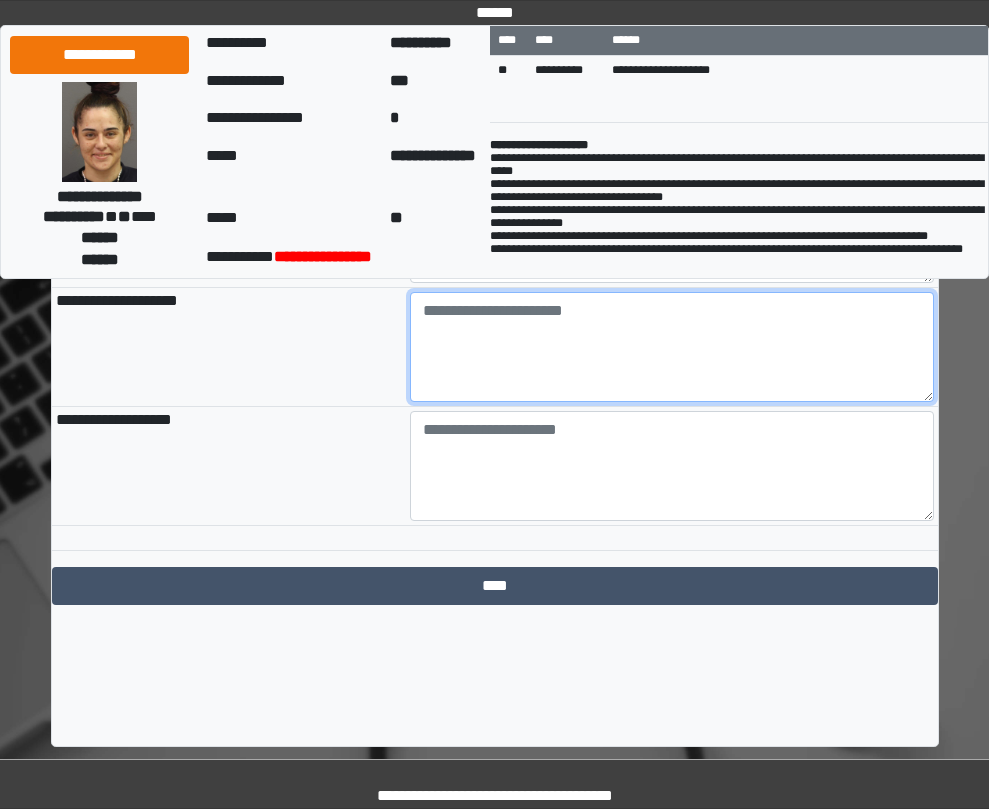 paste on "**********" 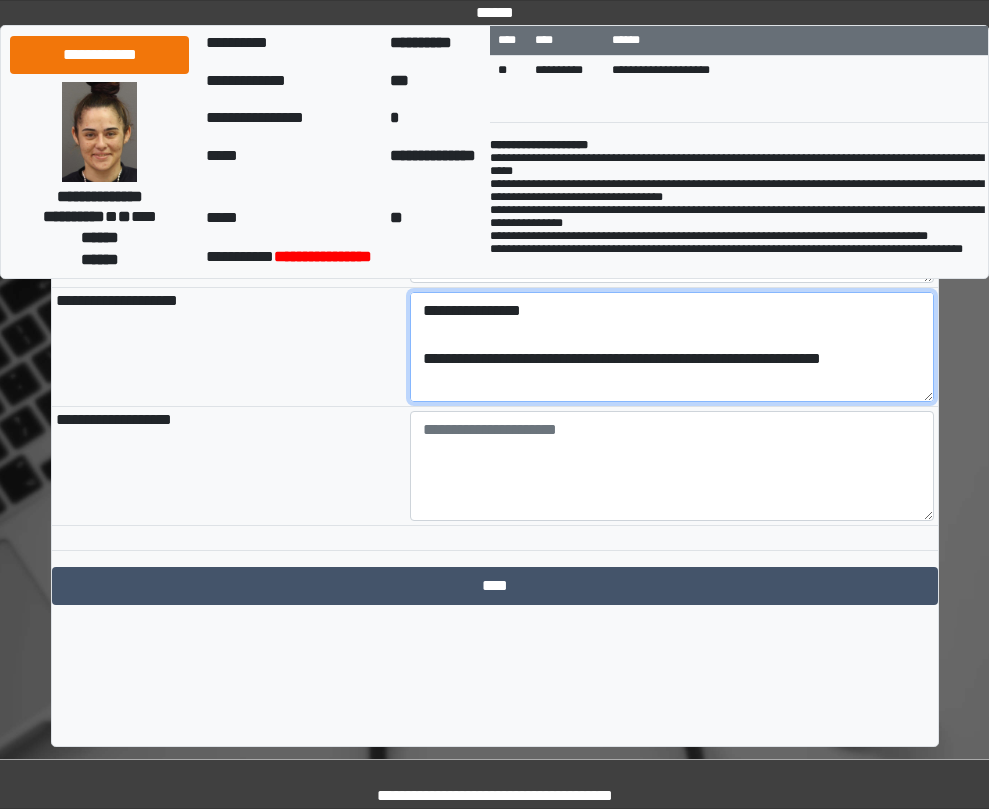 scroll, scrollTop: 305, scrollLeft: 0, axis: vertical 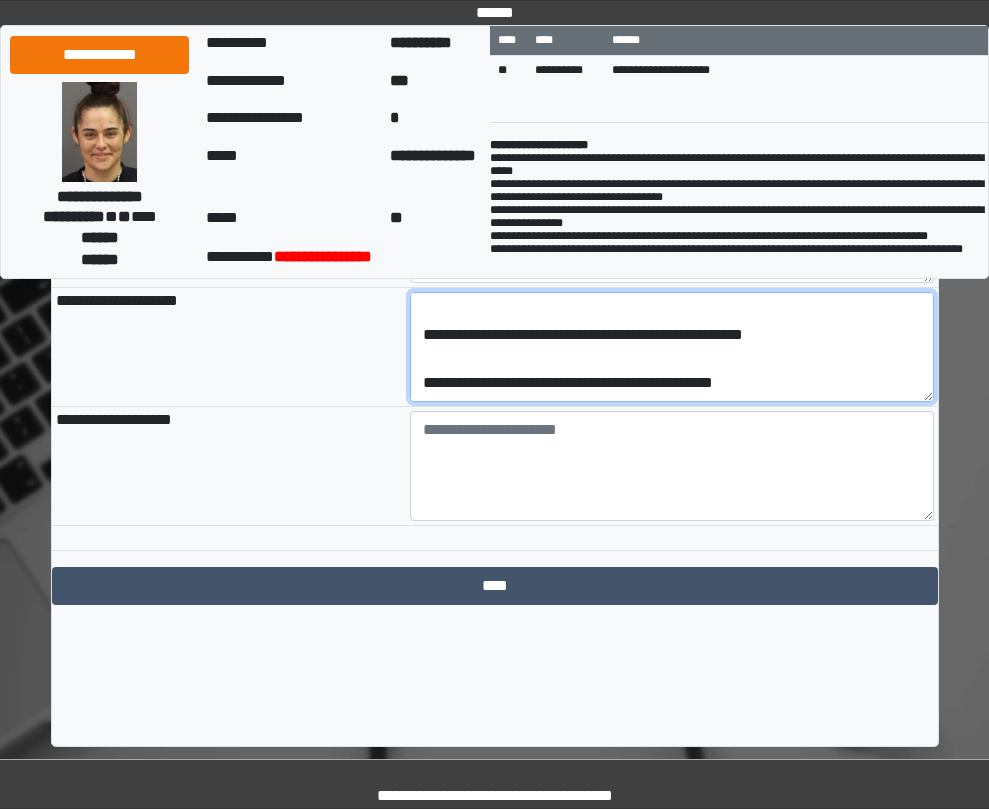 click on "**********" at bounding box center (672, 347) 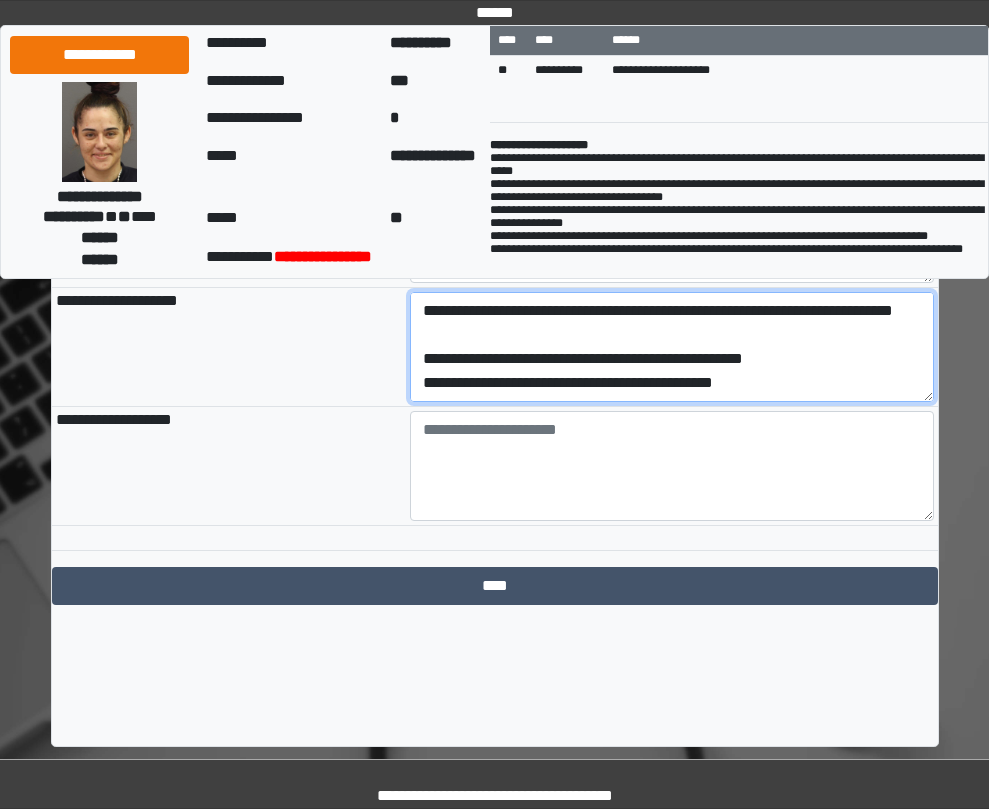 scroll, scrollTop: 288, scrollLeft: 0, axis: vertical 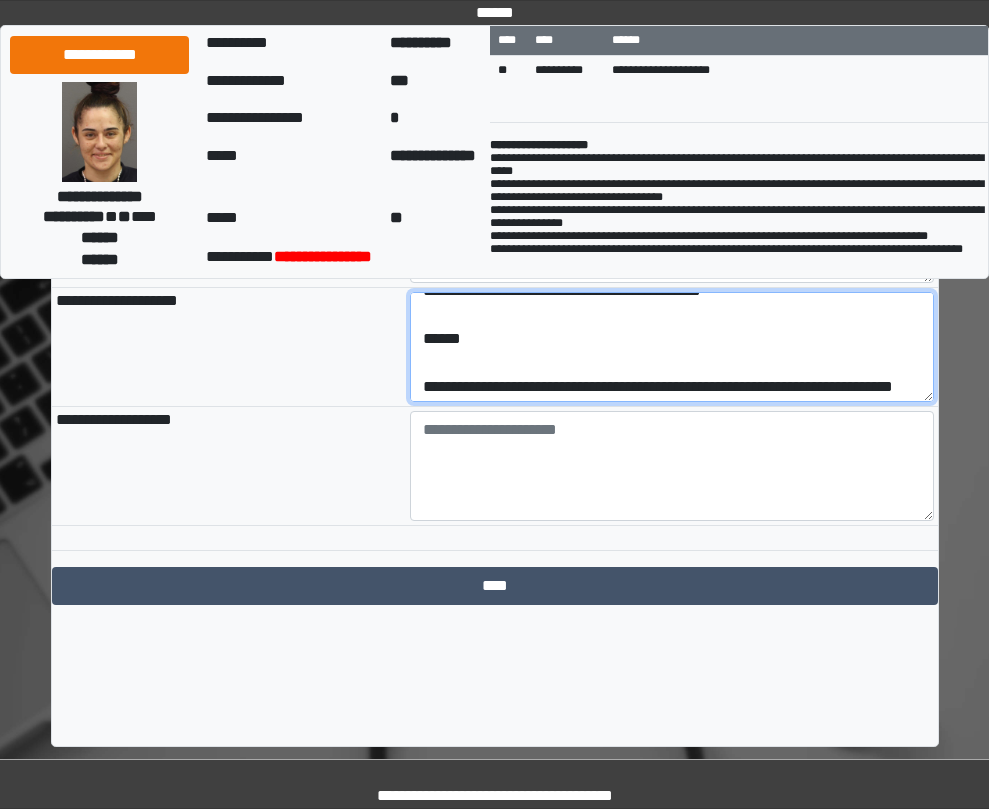 click on "**********" at bounding box center (672, 347) 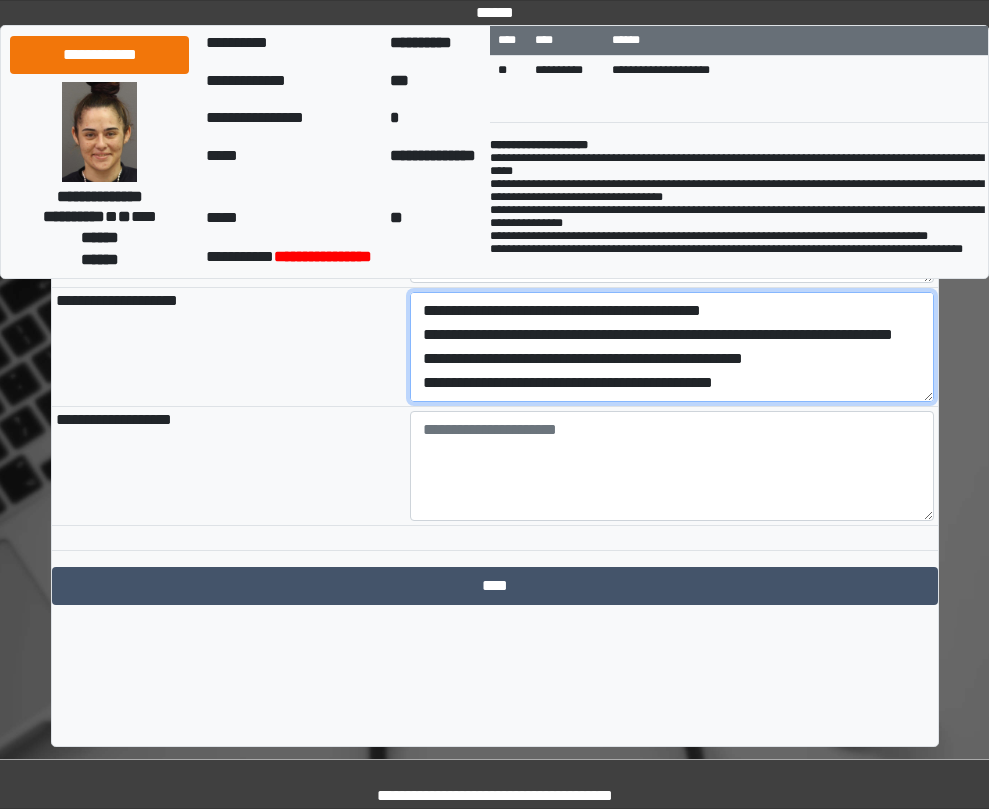 scroll, scrollTop: 140, scrollLeft: 0, axis: vertical 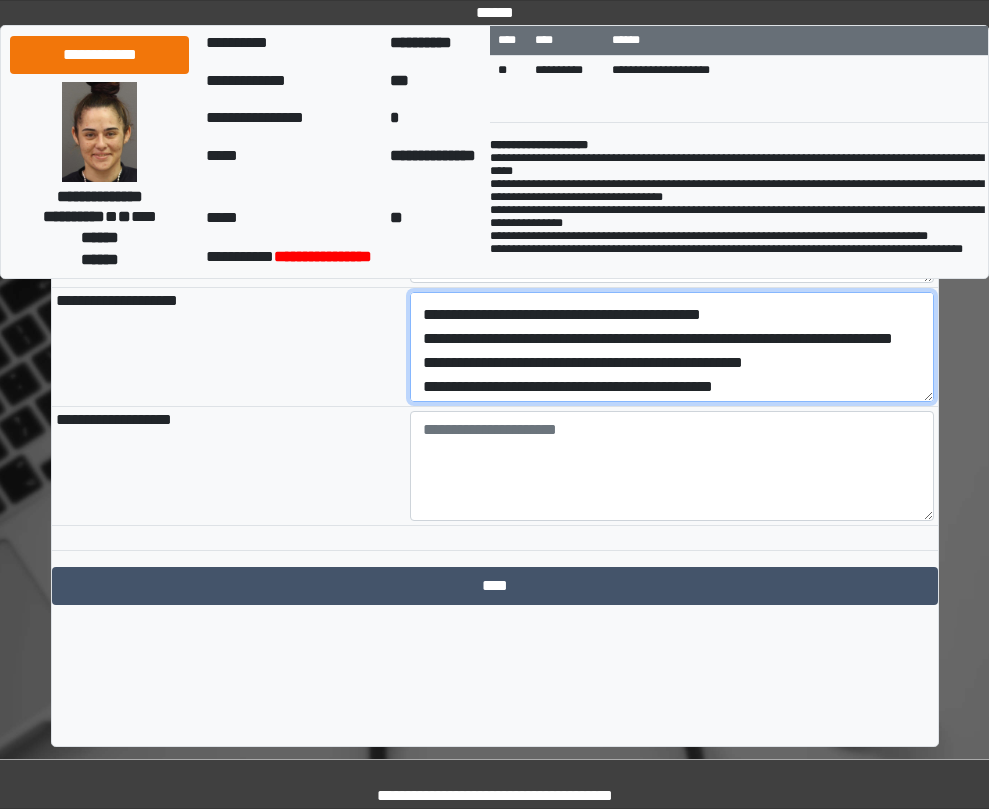 click on "**********" at bounding box center [672, 347] 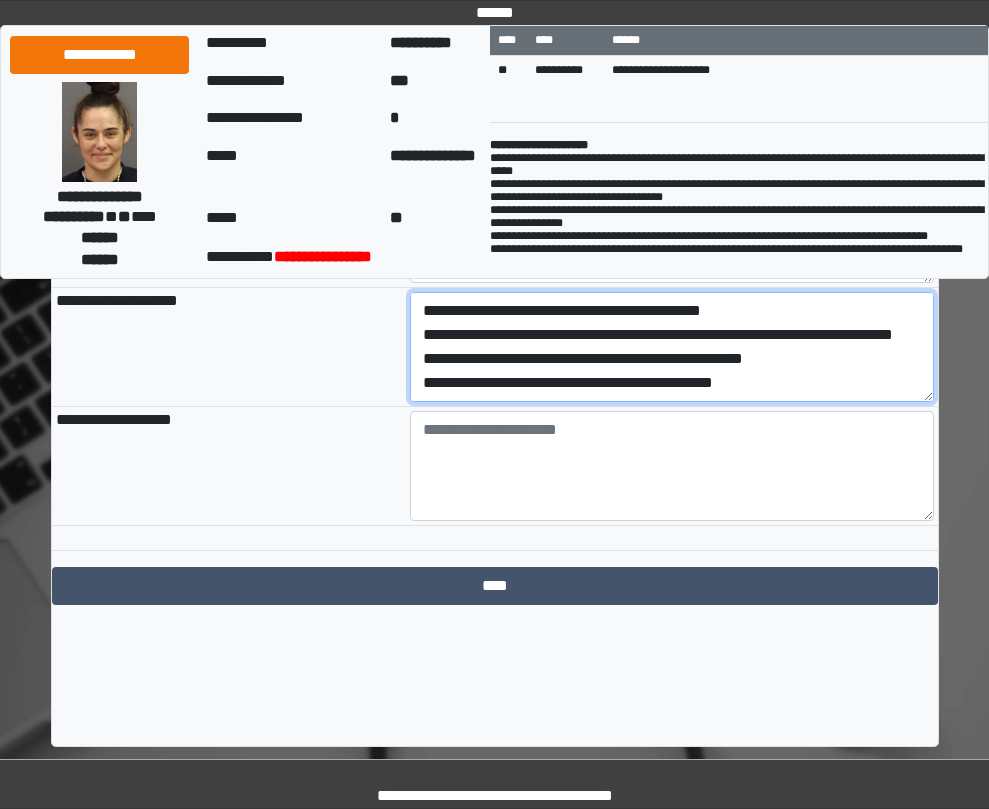 scroll, scrollTop: 116, scrollLeft: 0, axis: vertical 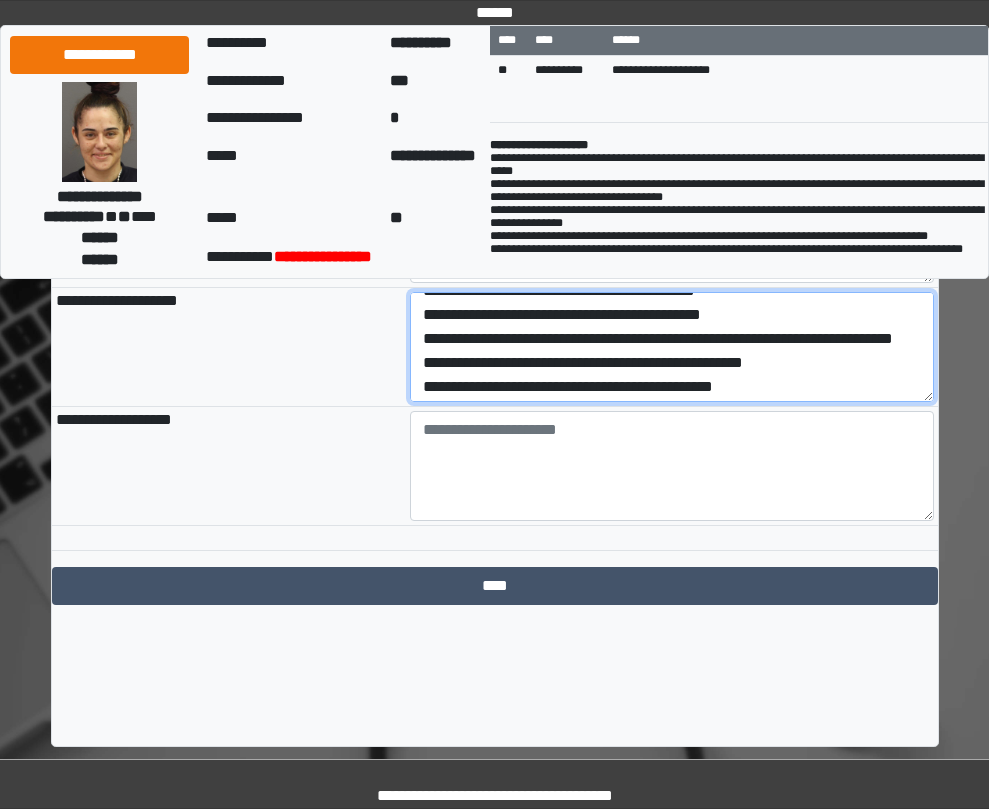 click on "**********" at bounding box center (672, 347) 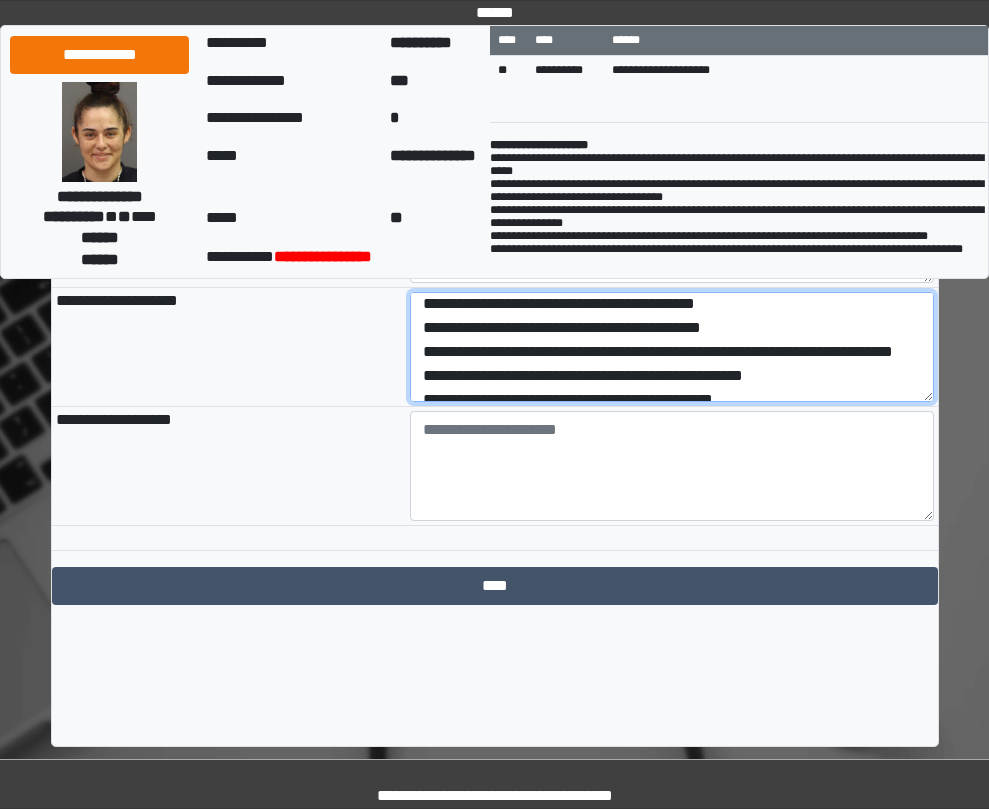 scroll, scrollTop: 0, scrollLeft: 0, axis: both 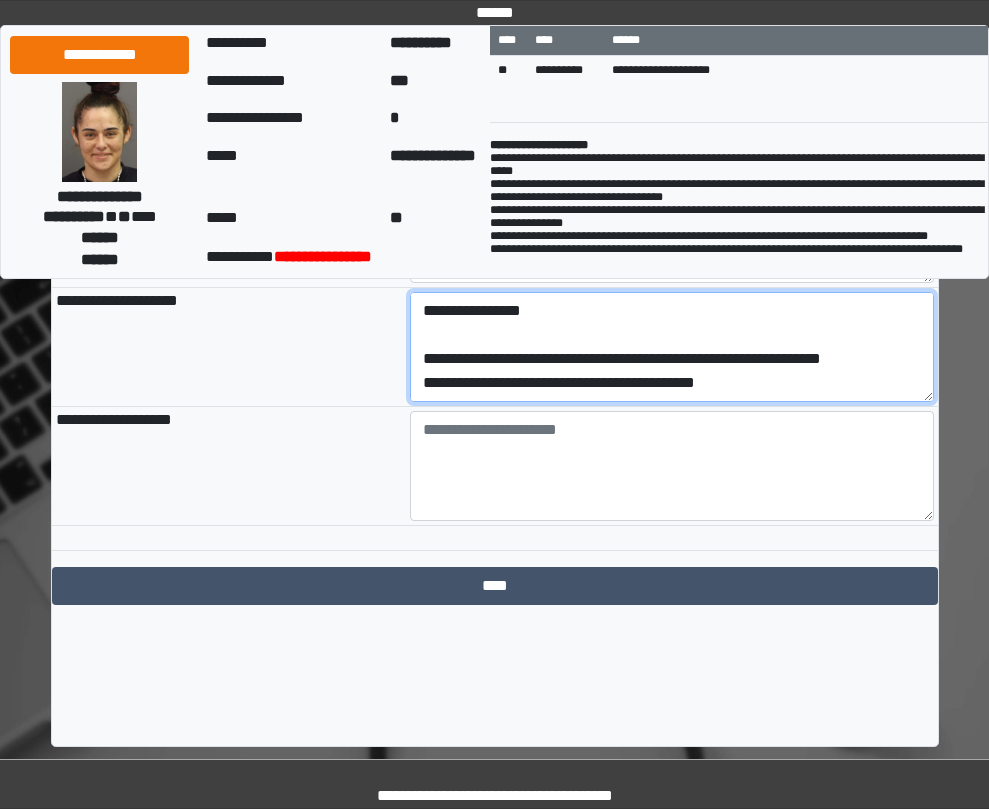 click on "**********" at bounding box center [672, 347] 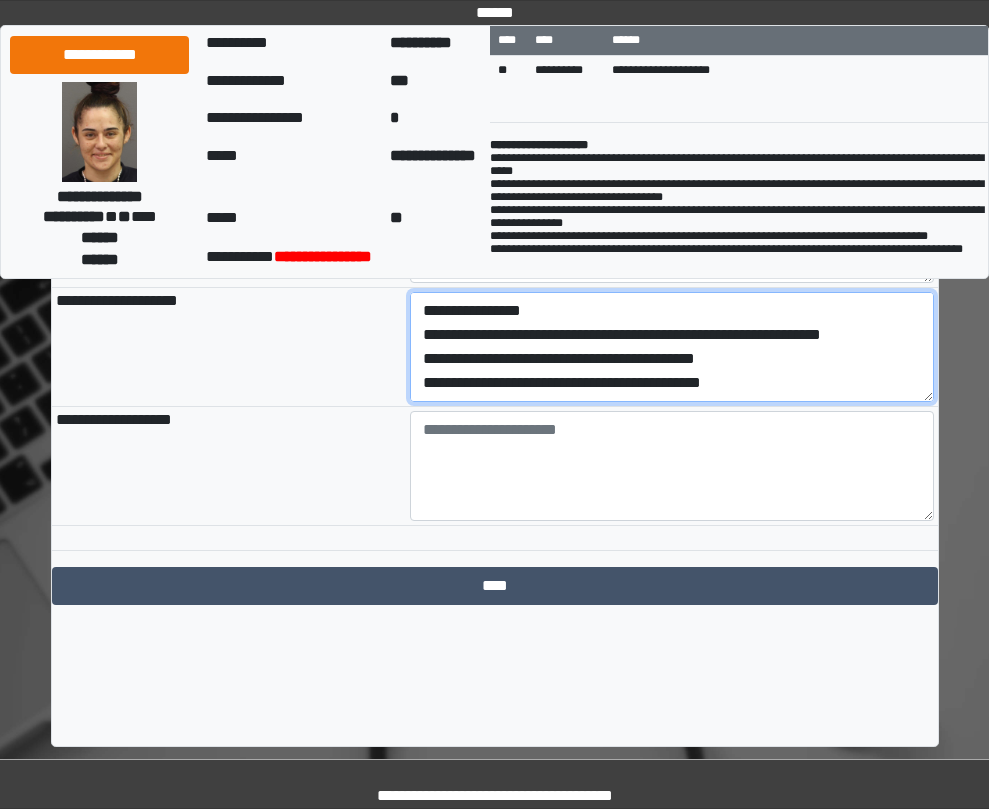 click on "**********" at bounding box center [672, 347] 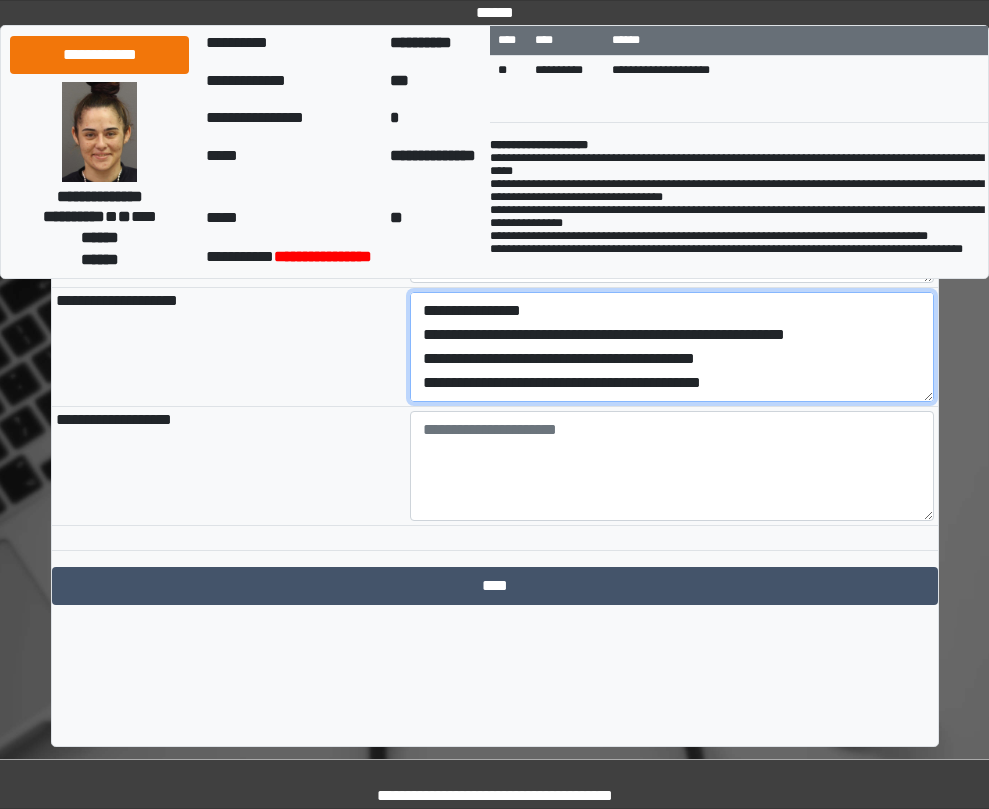 click on "**********" at bounding box center [672, 347] 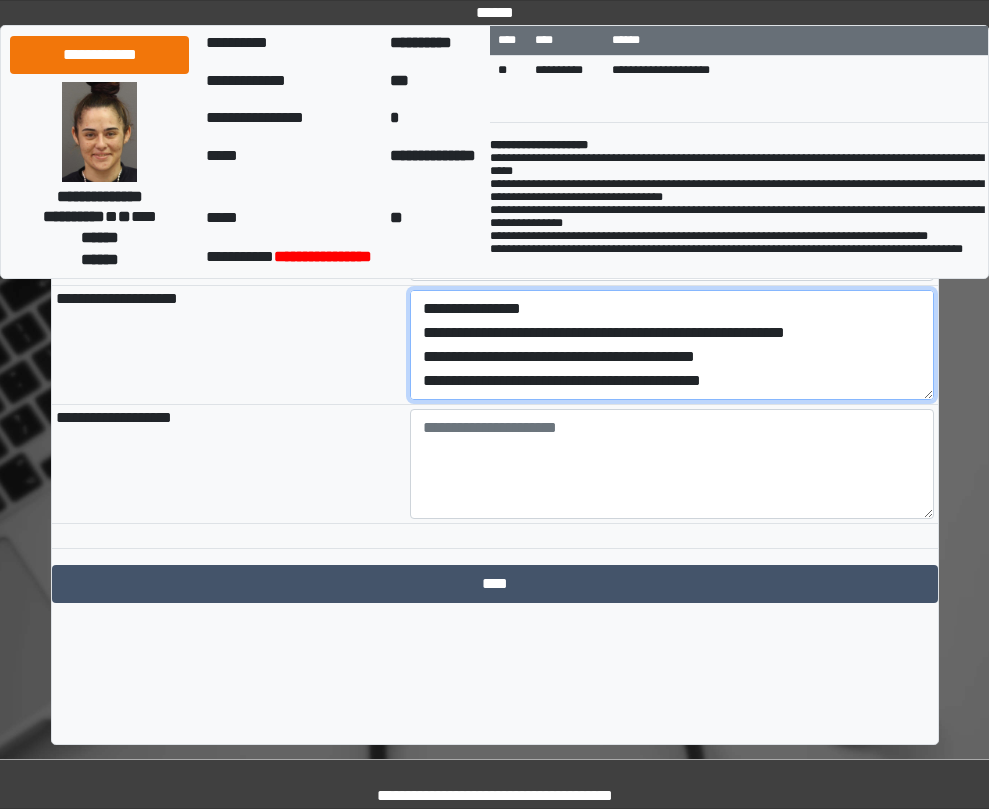 type on "**********" 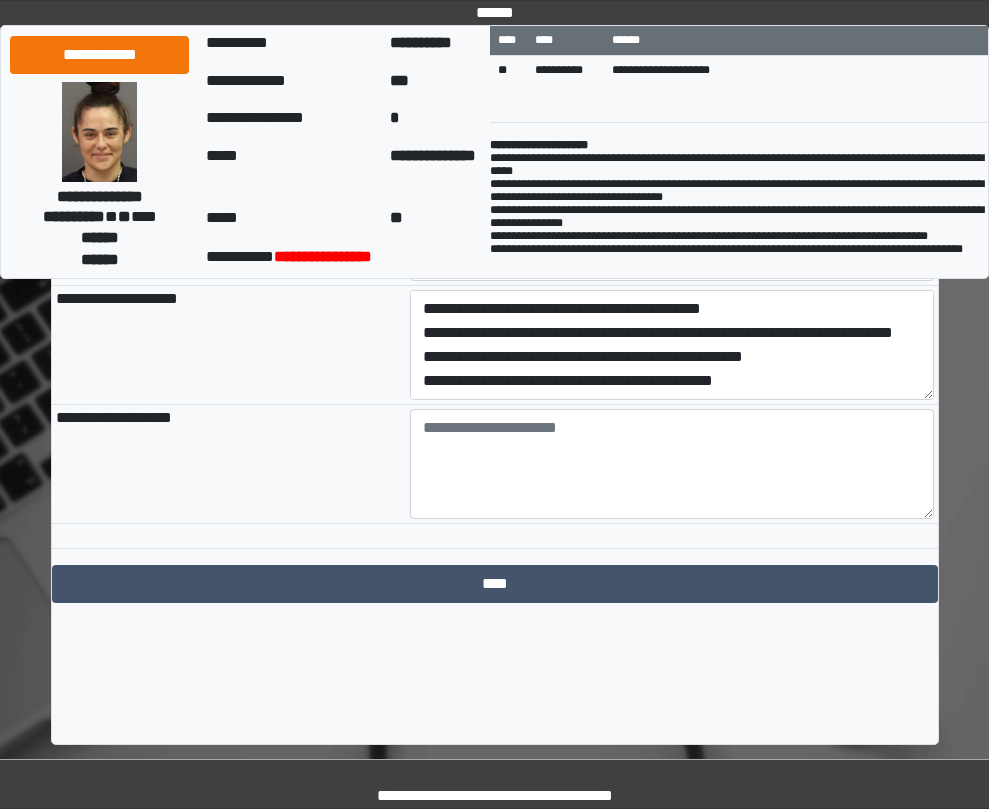scroll, scrollTop: 96, scrollLeft: 0, axis: vertical 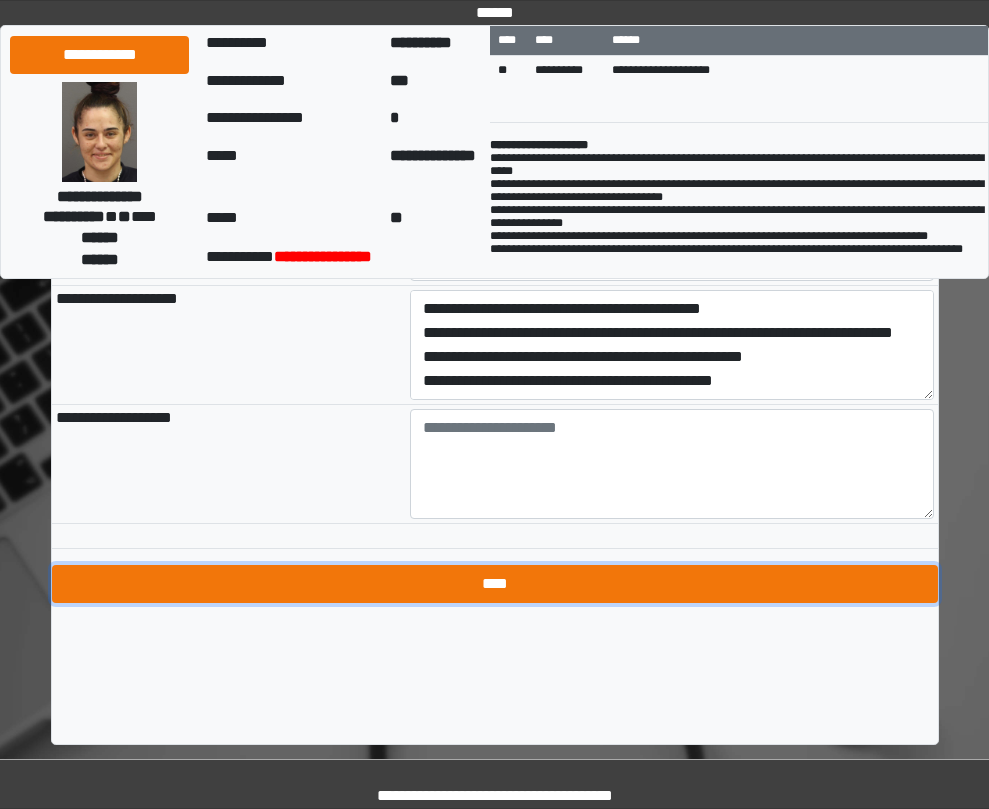 click on "****" at bounding box center (495, 584) 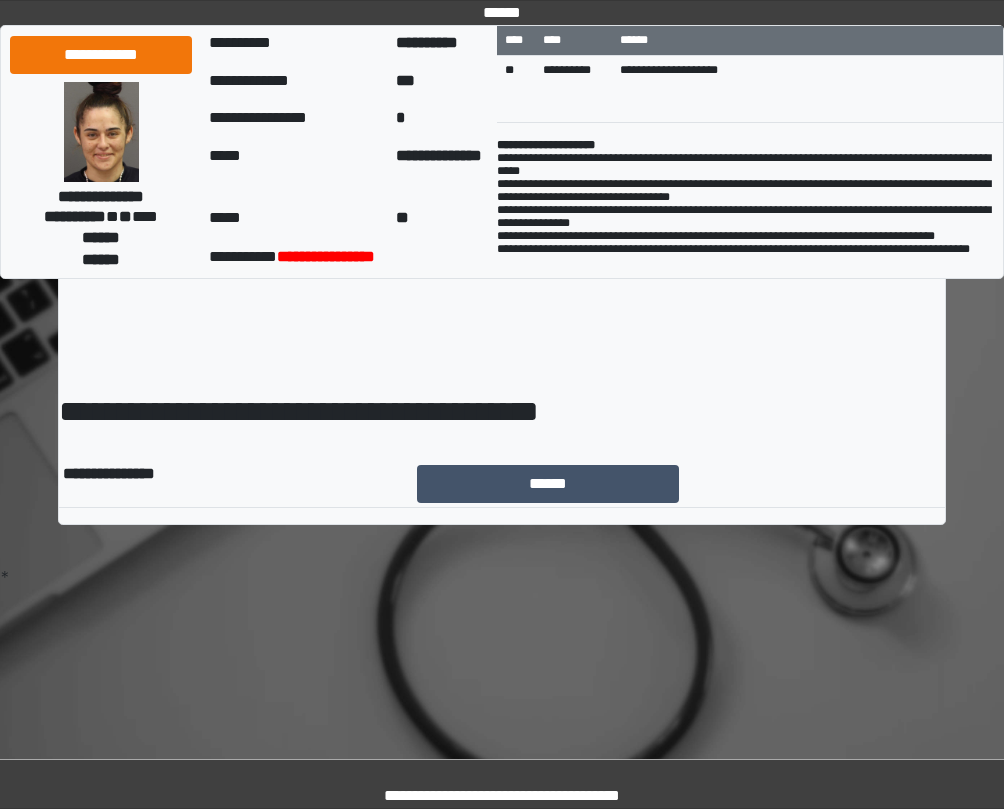 scroll, scrollTop: 0, scrollLeft: 0, axis: both 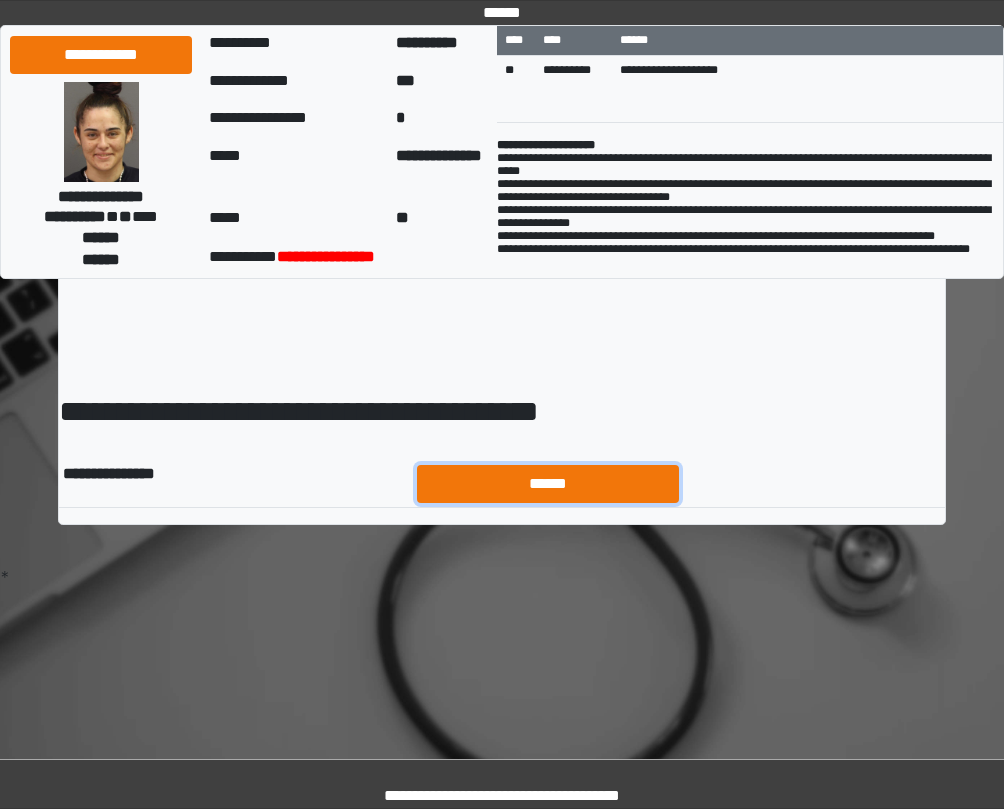 click on "******" at bounding box center (548, 484) 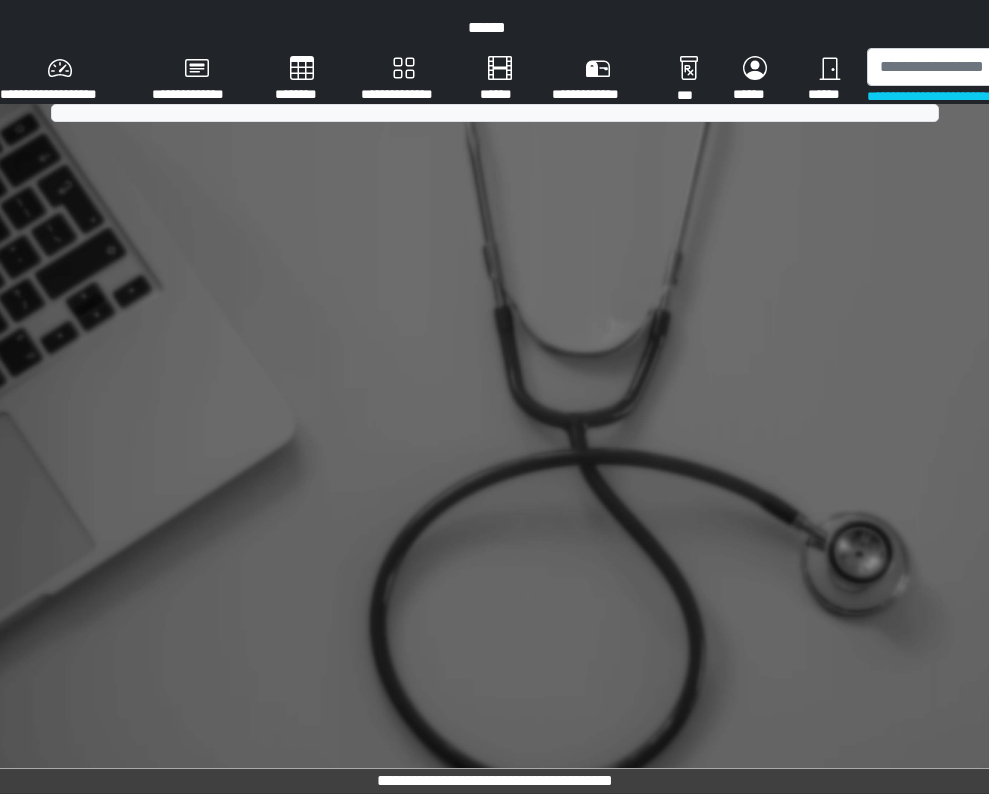 scroll, scrollTop: 0, scrollLeft: 0, axis: both 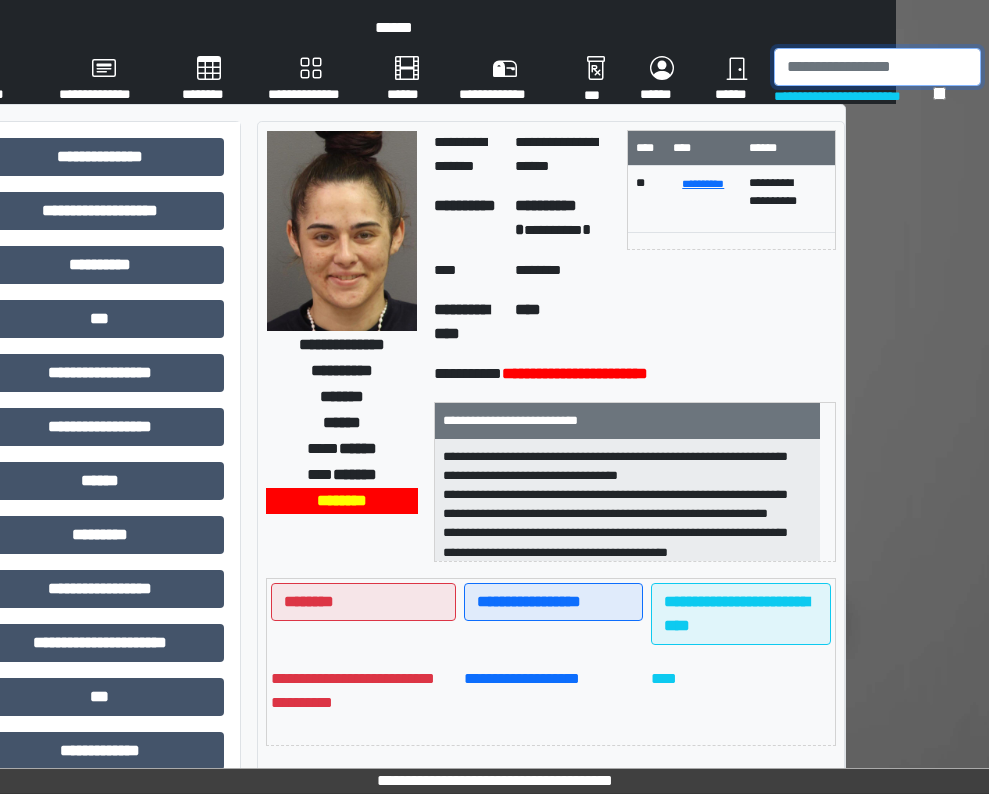 click at bounding box center [877, 67] 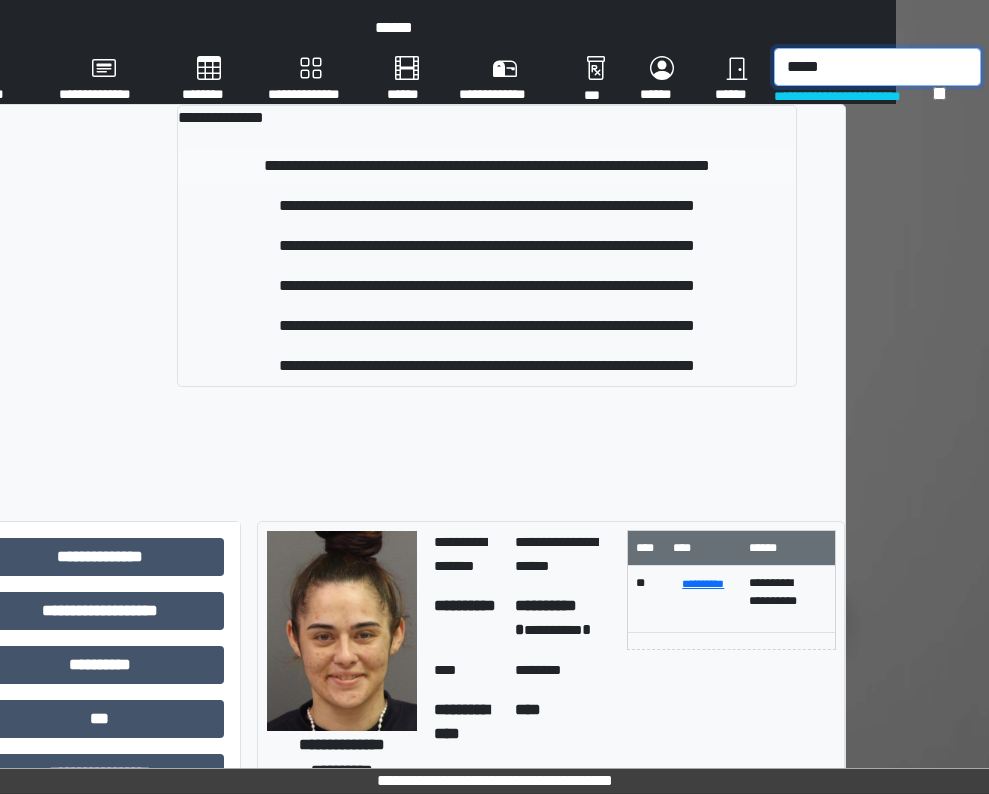 type on "*****" 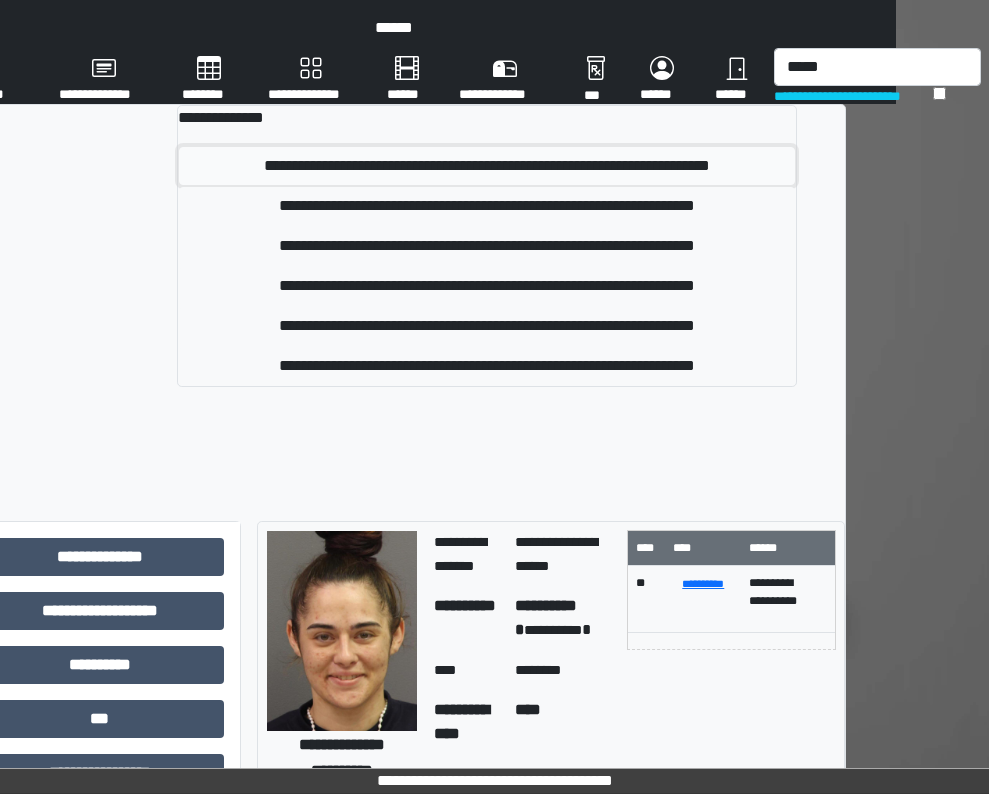 click on "**********" at bounding box center (487, 166) 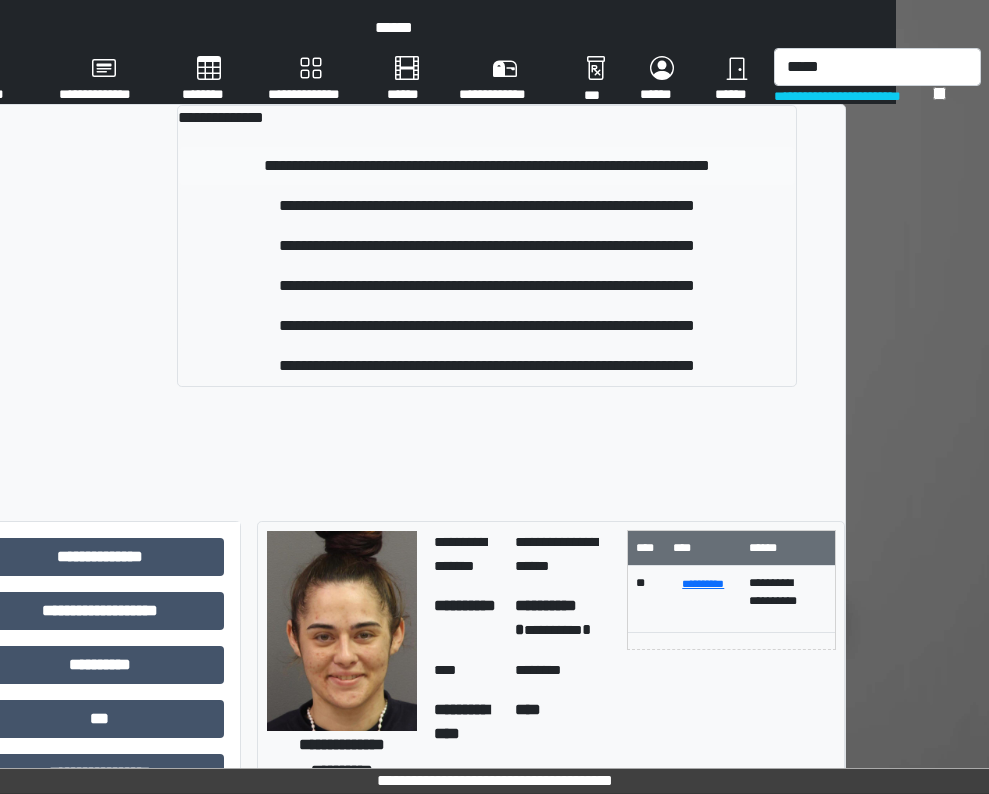 type 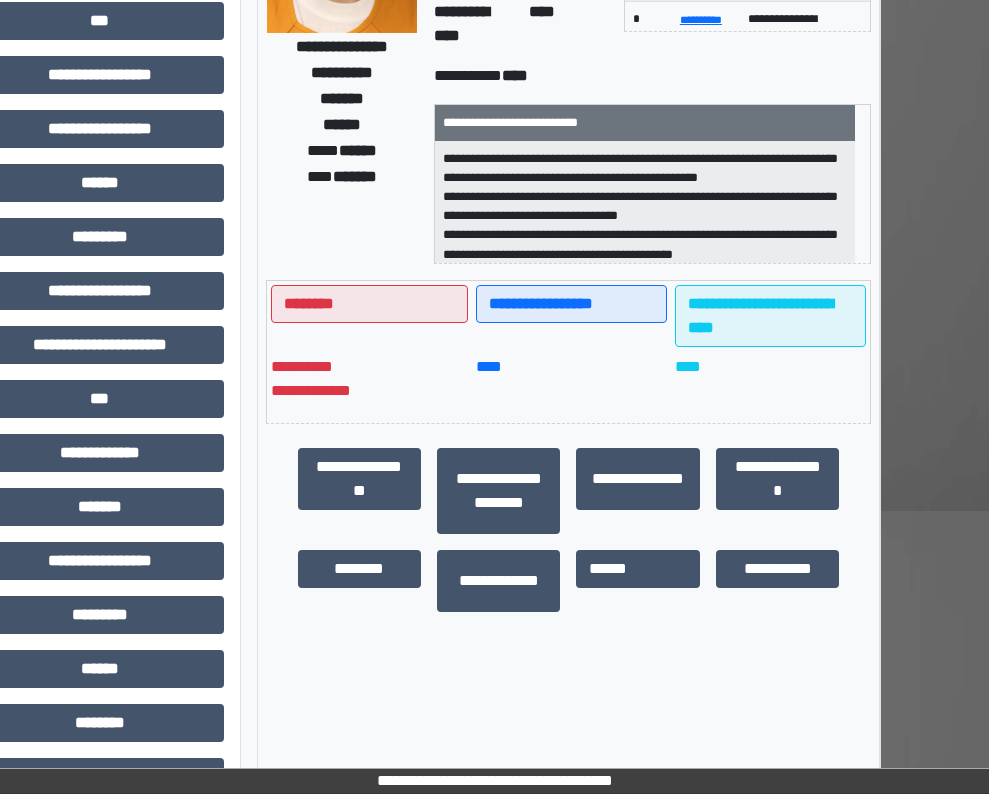 scroll, scrollTop: 300, scrollLeft: 214, axis: both 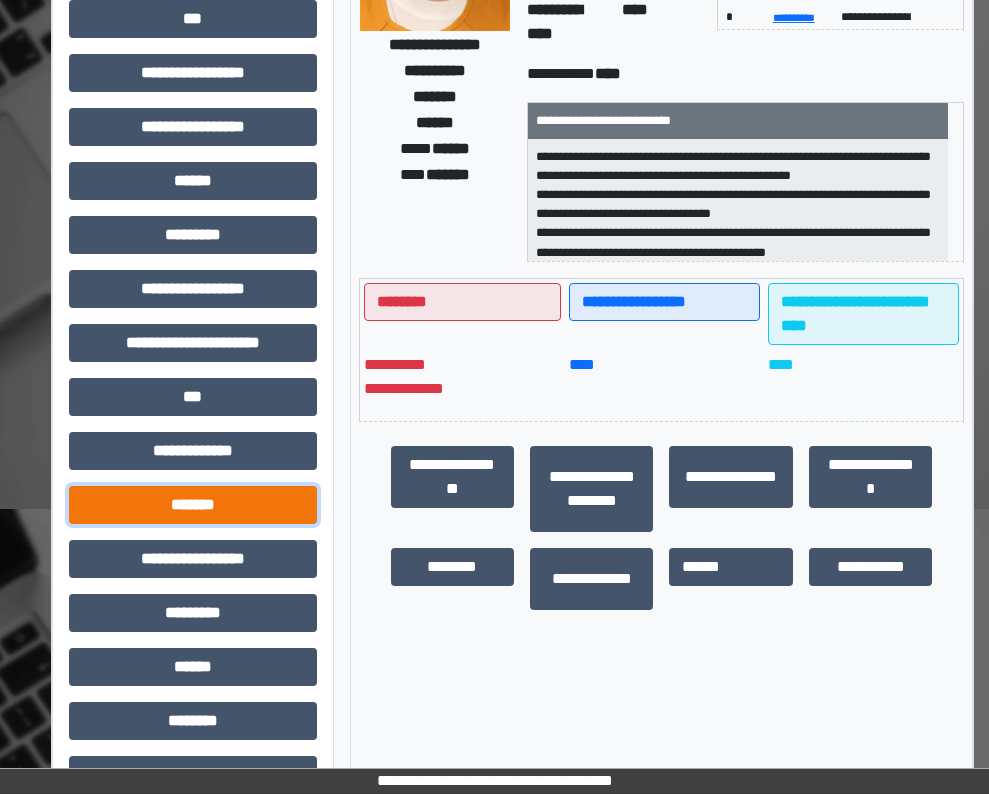 click on "*******" at bounding box center (193, 505) 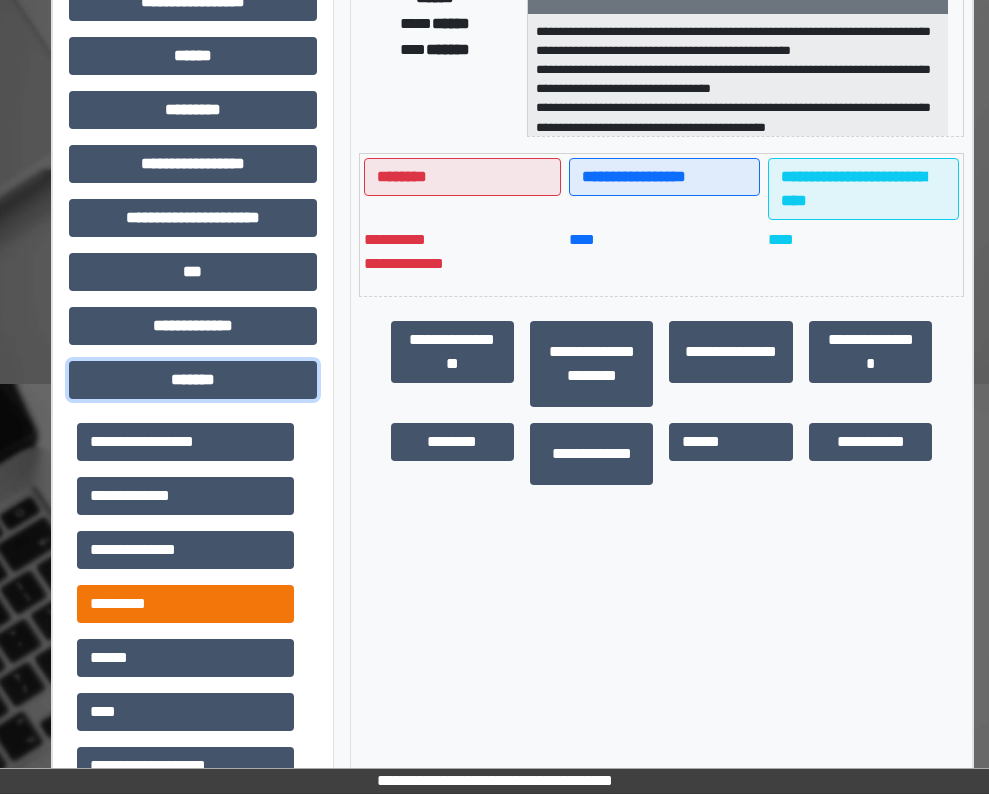scroll, scrollTop: 700, scrollLeft: 0, axis: vertical 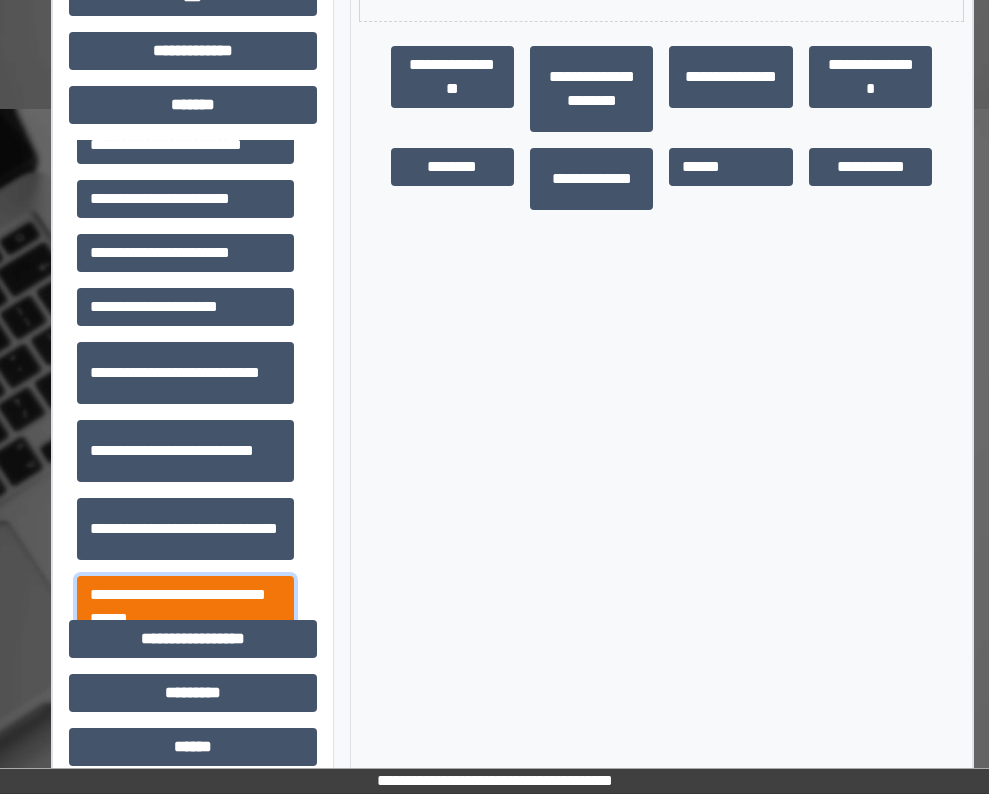 click on "**********" at bounding box center (185, 607) 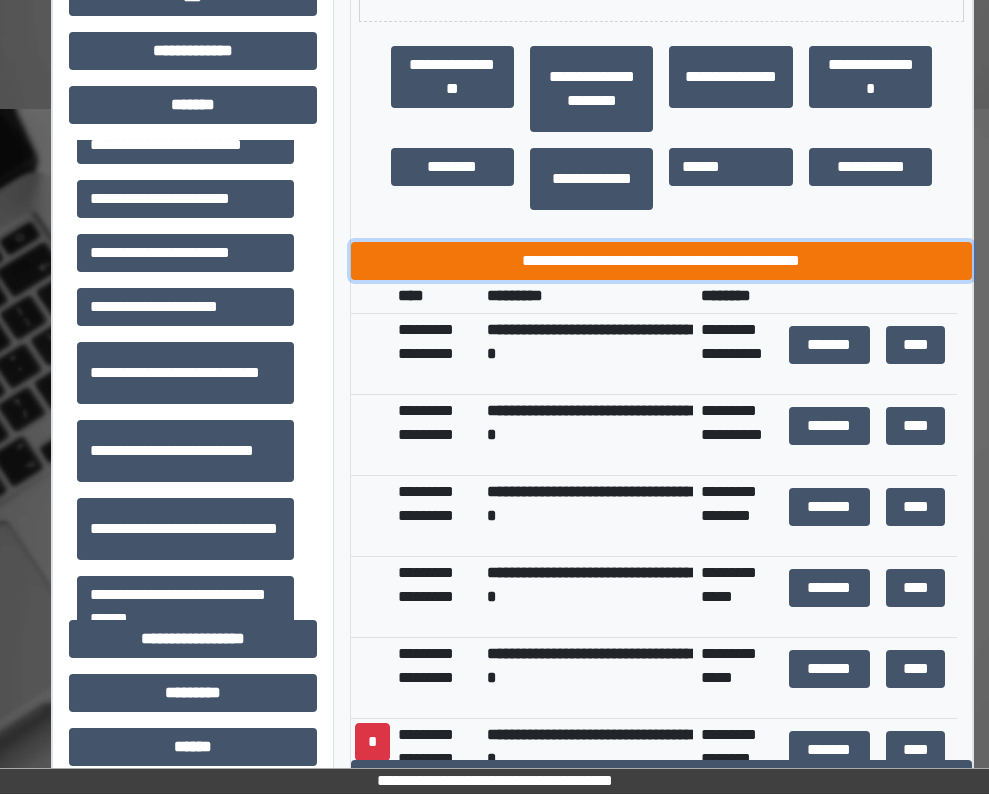 click on "**********" at bounding box center (662, 261) 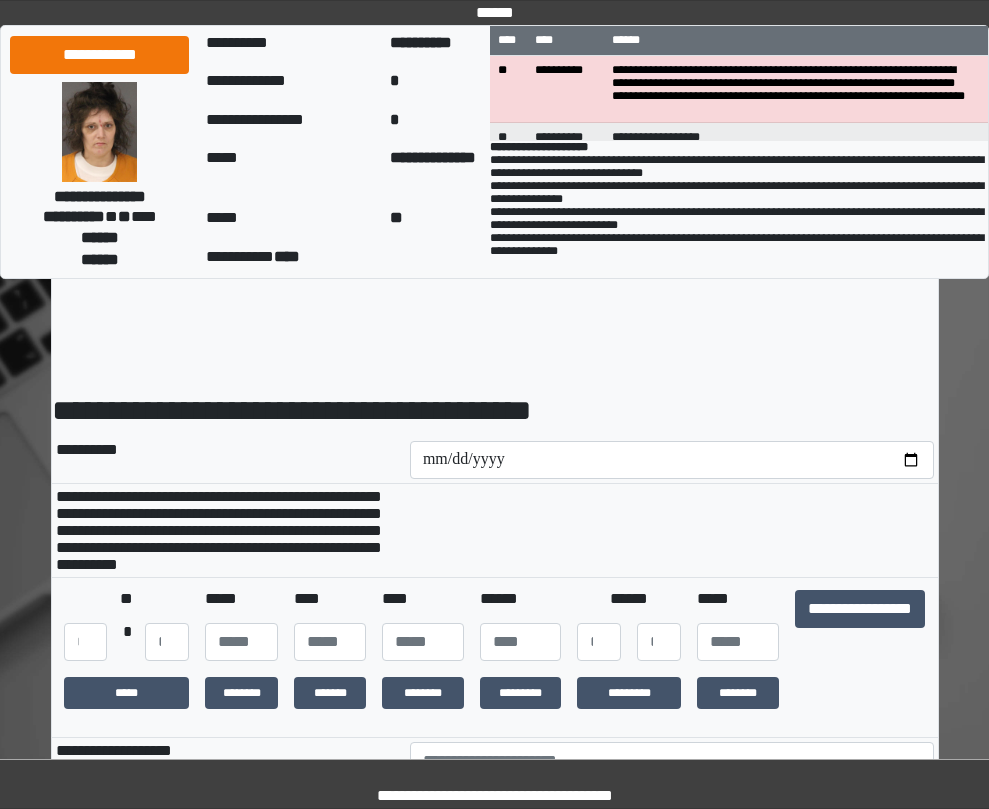 scroll, scrollTop: 0, scrollLeft: 0, axis: both 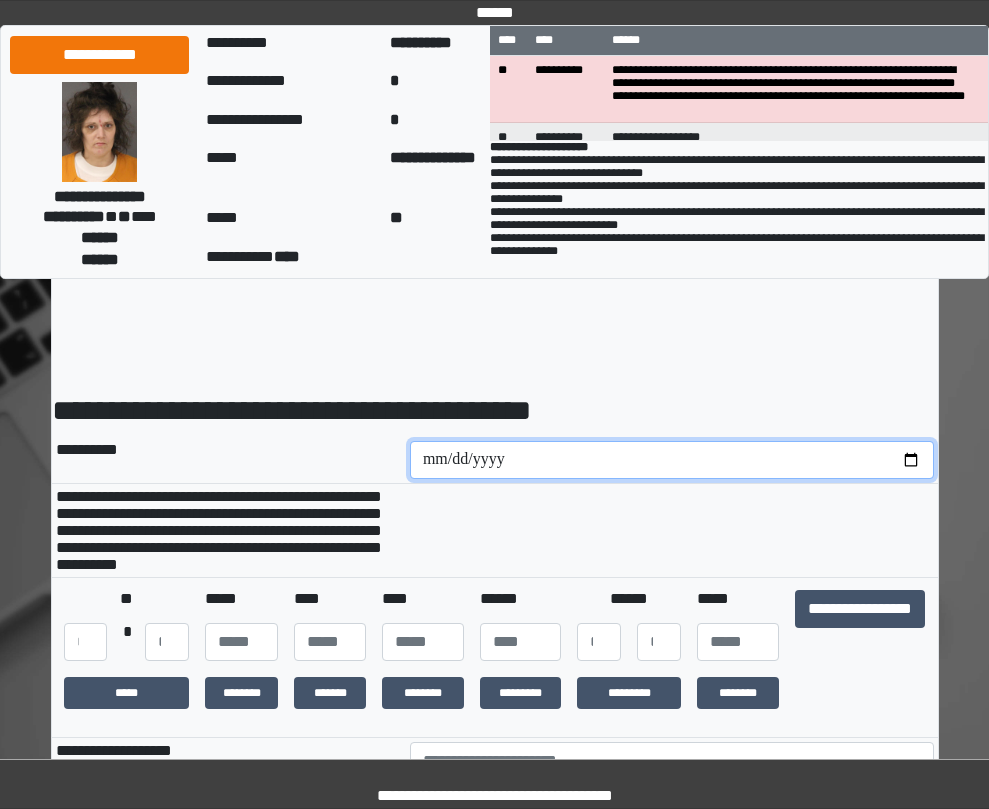click at bounding box center [672, 460] 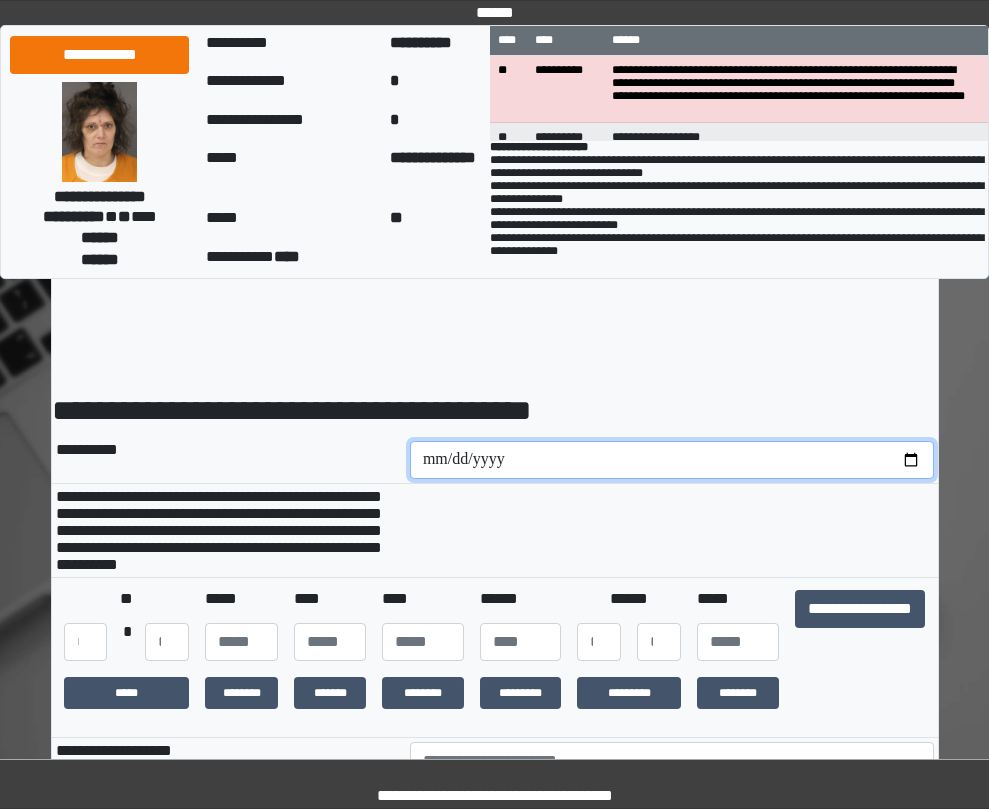 type on "**********" 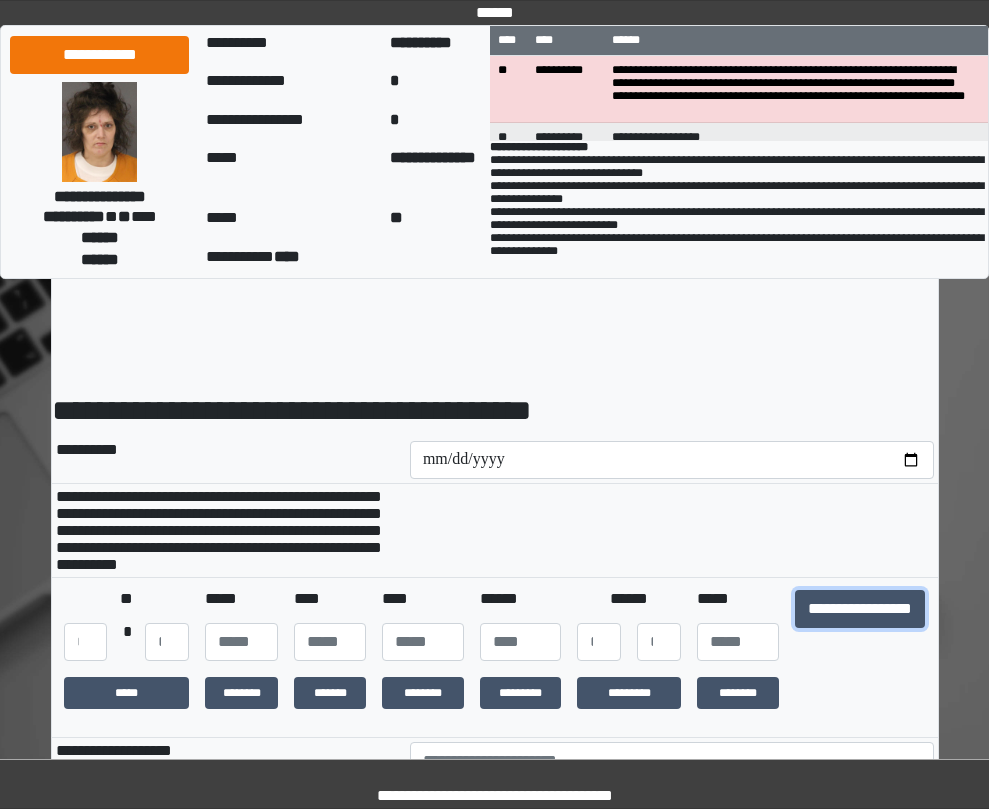 drag, startPoint x: 822, startPoint y: 633, endPoint x: 723, endPoint y: 494, distance: 170.65169 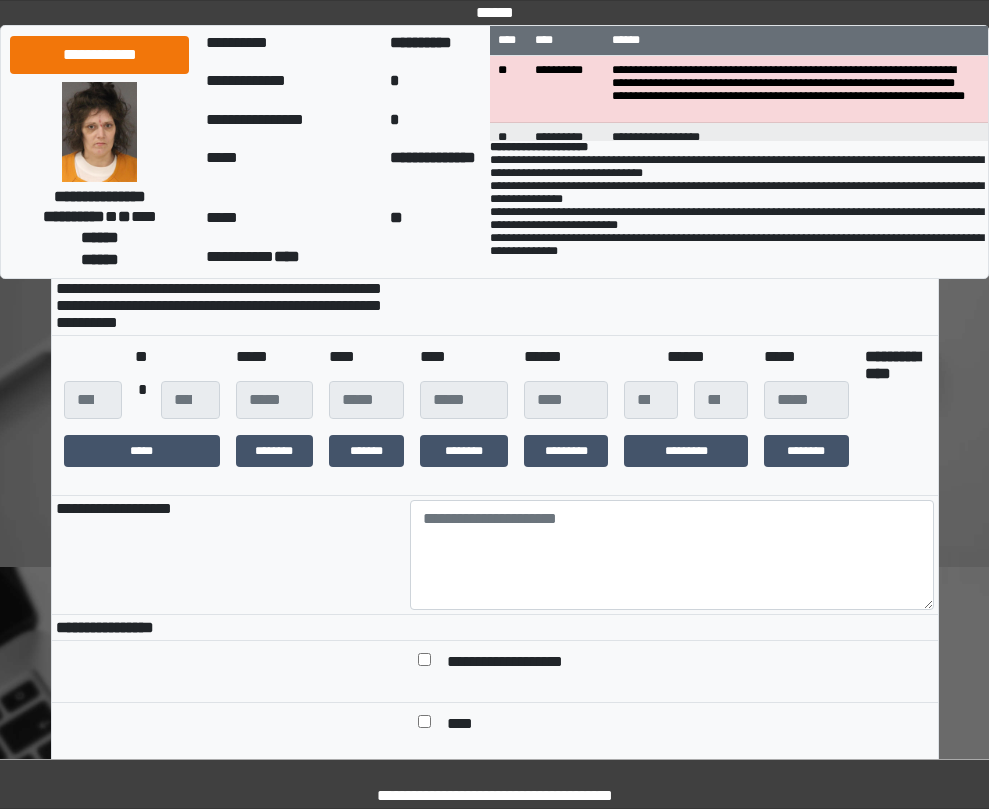 scroll, scrollTop: 300, scrollLeft: 0, axis: vertical 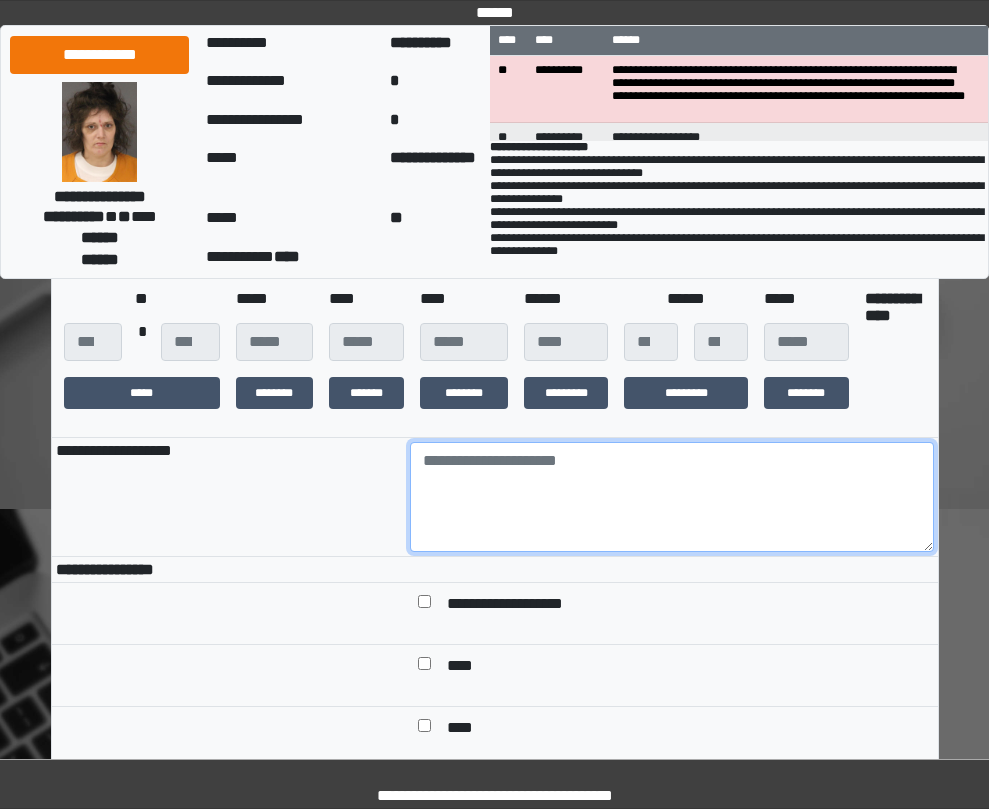 click at bounding box center (672, 497) 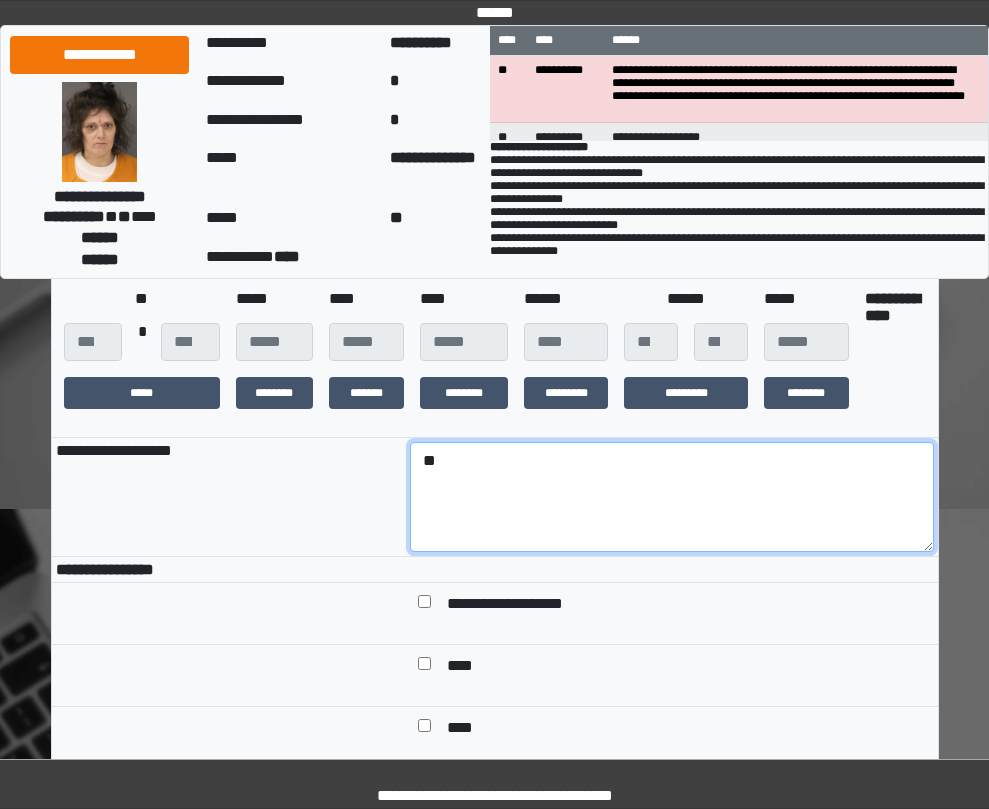 type on "*" 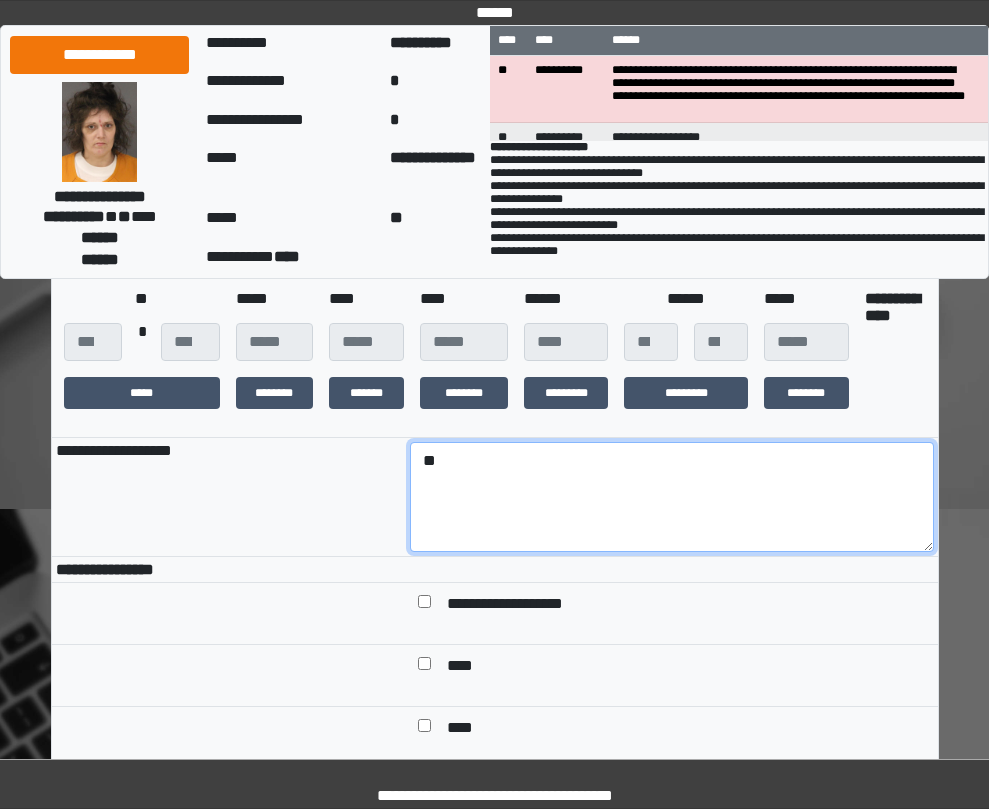 type on "*" 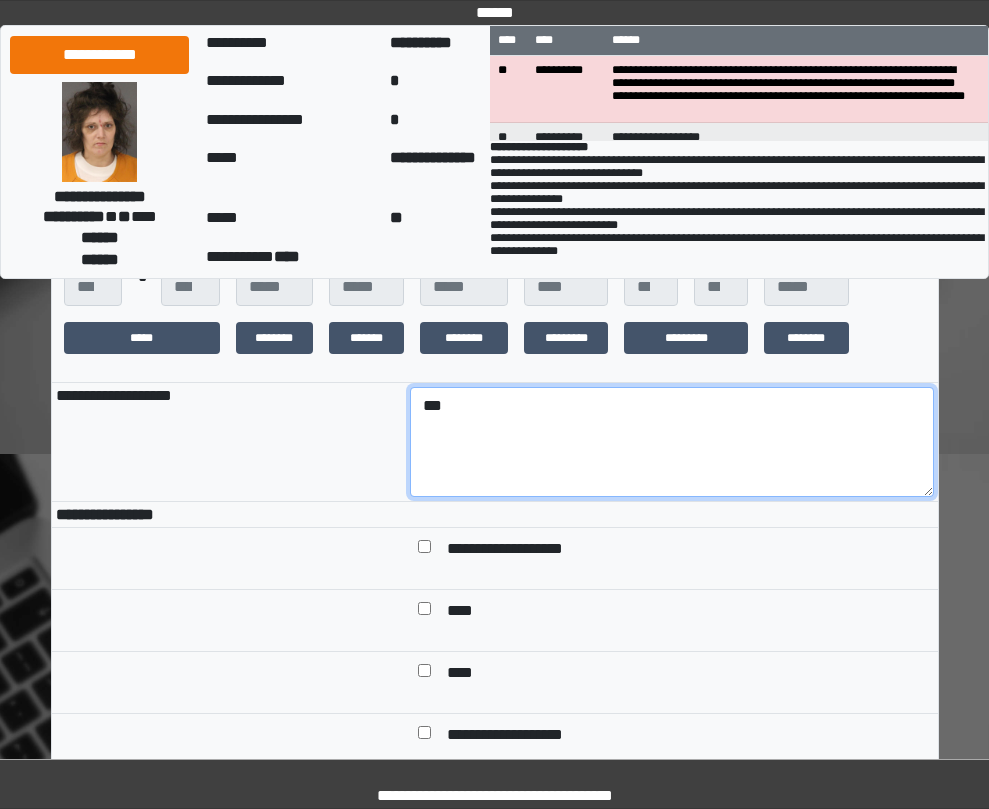 scroll, scrollTop: 400, scrollLeft: 0, axis: vertical 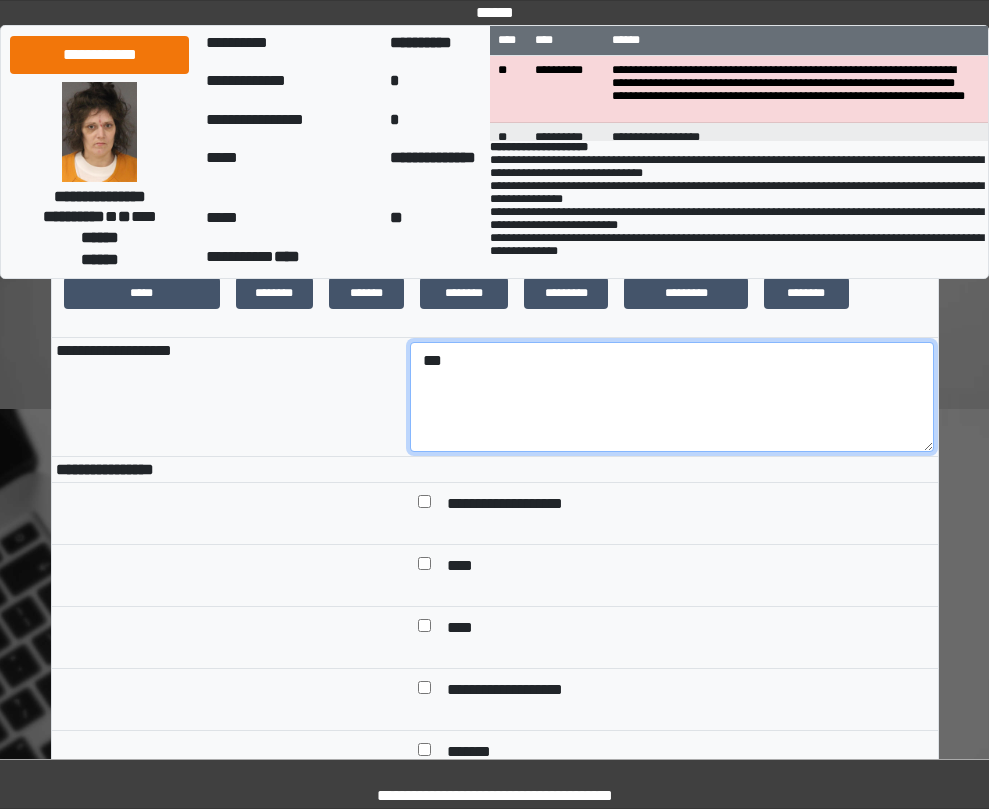 type on "***" 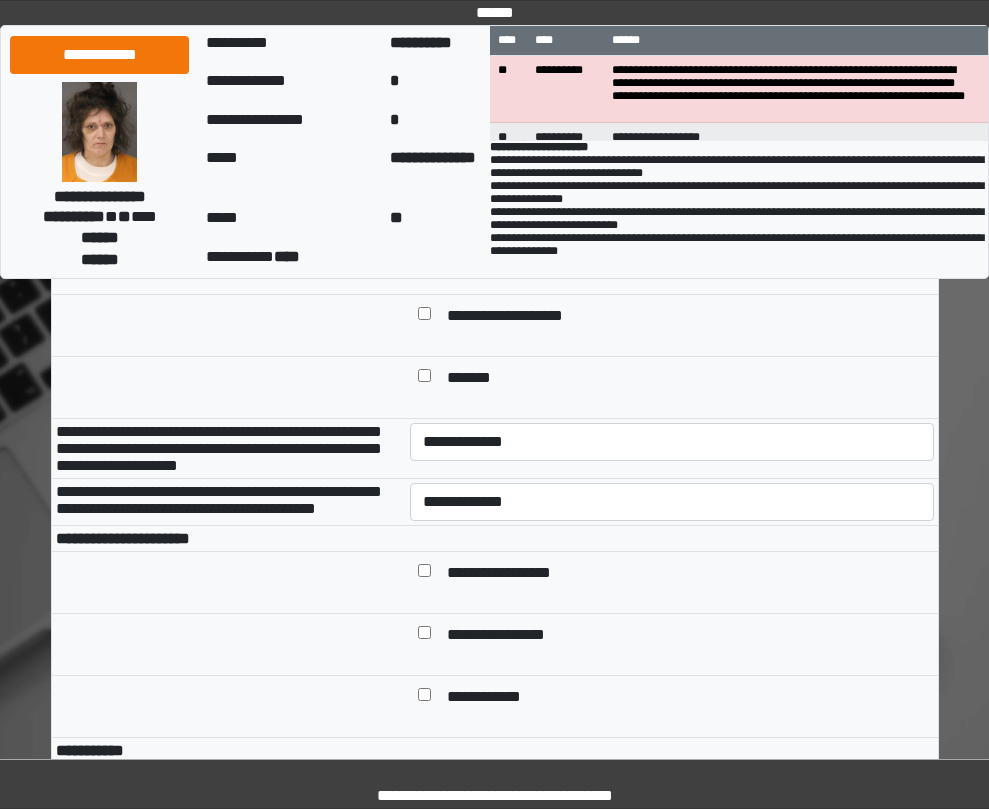 scroll, scrollTop: 800, scrollLeft: 0, axis: vertical 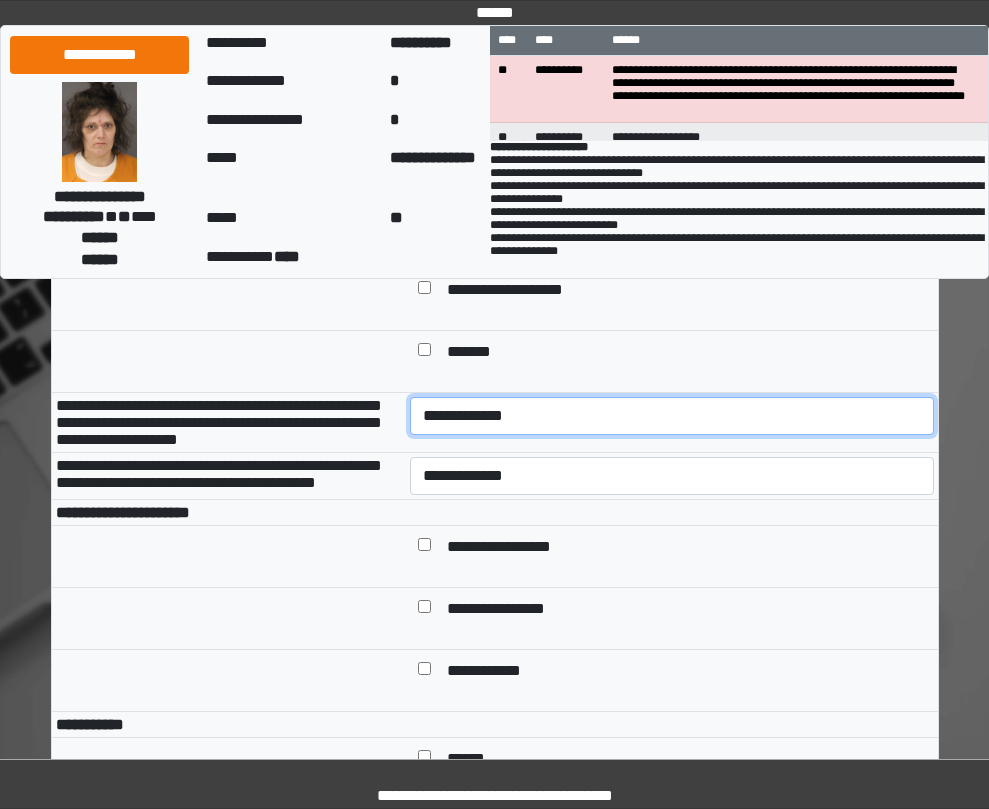 click on "**********" at bounding box center [672, 416] 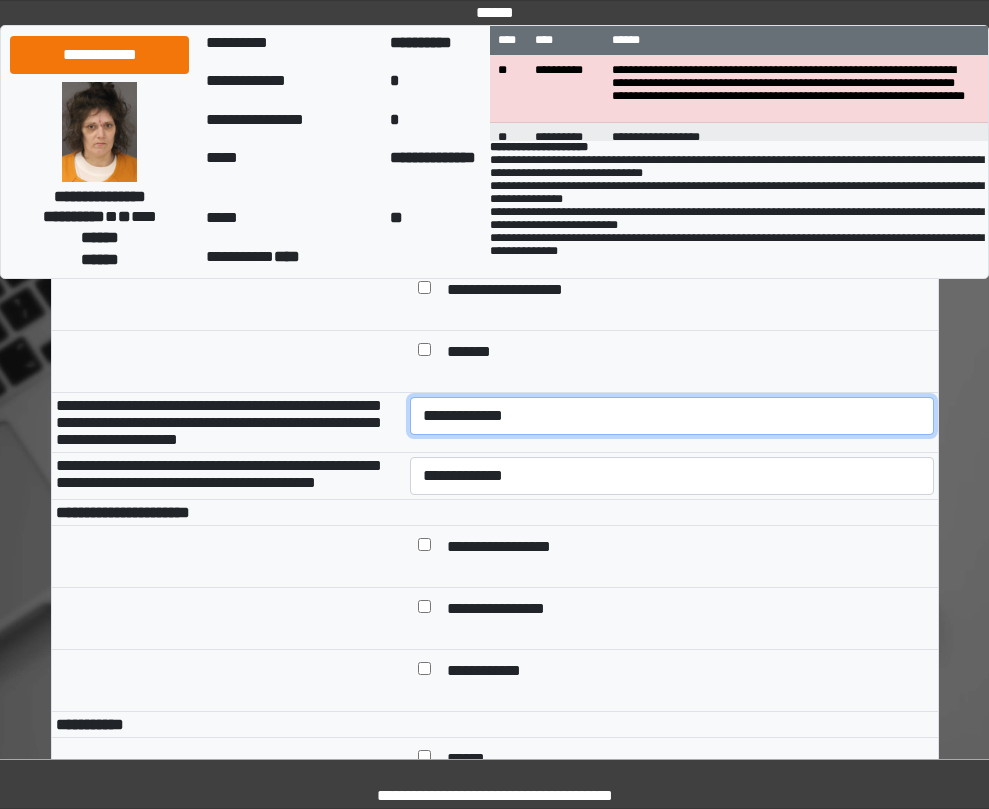 select on "*" 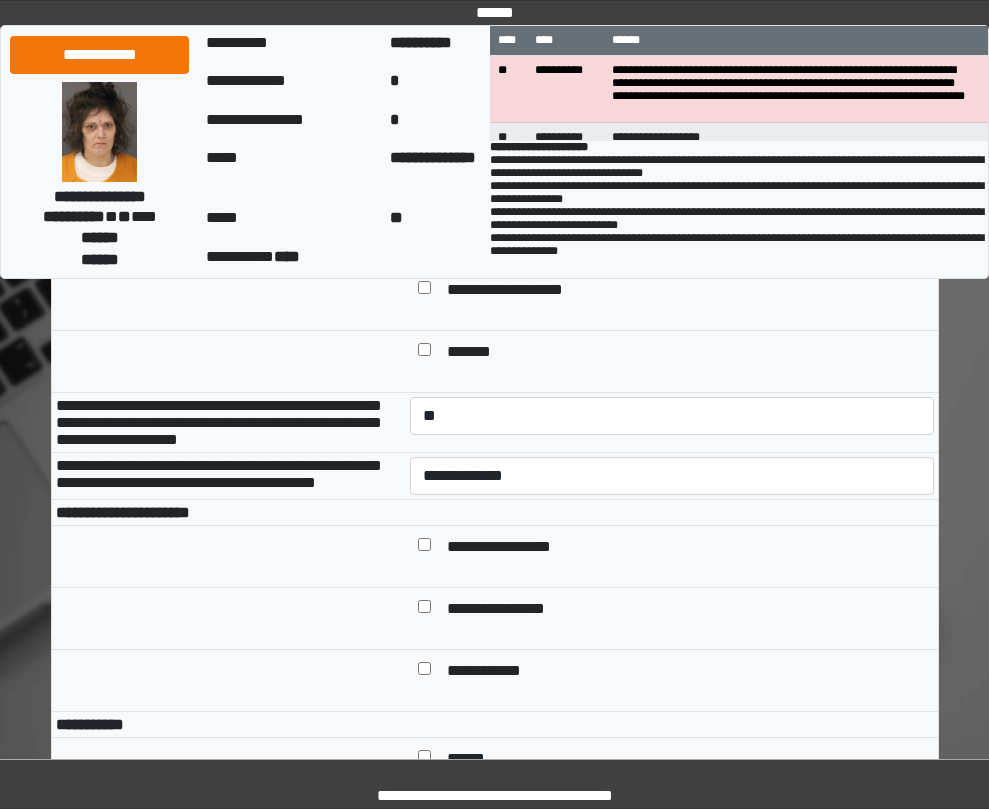 click on "**********" at bounding box center [672, 476] 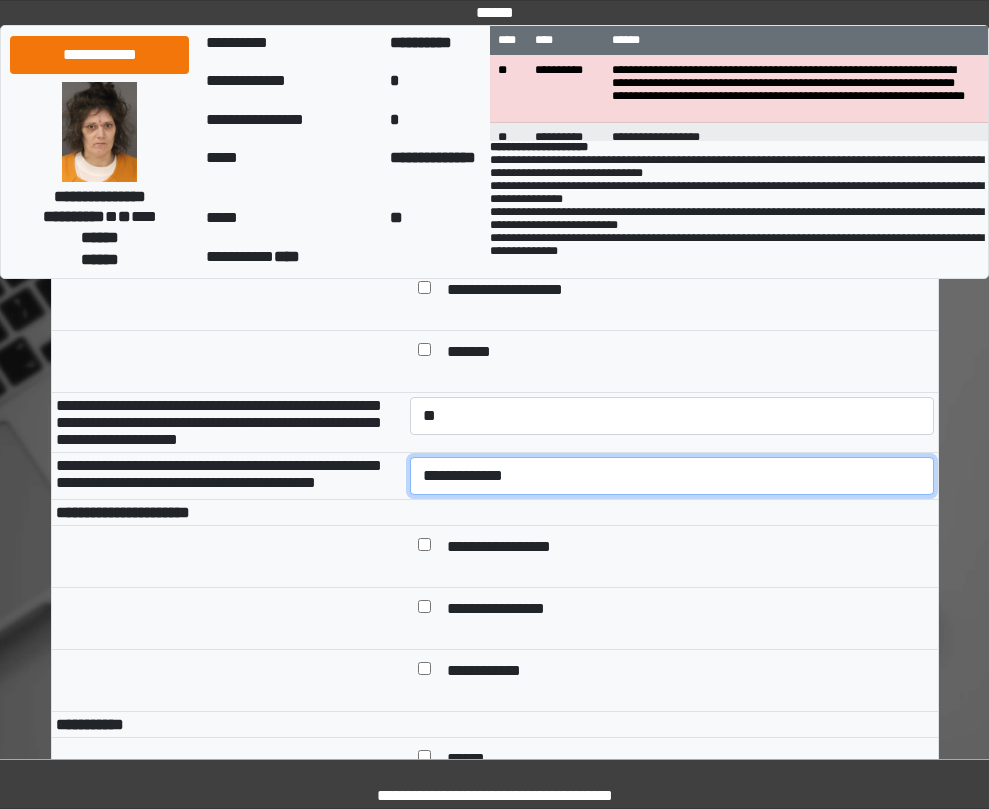 click on "**********" at bounding box center (672, 476) 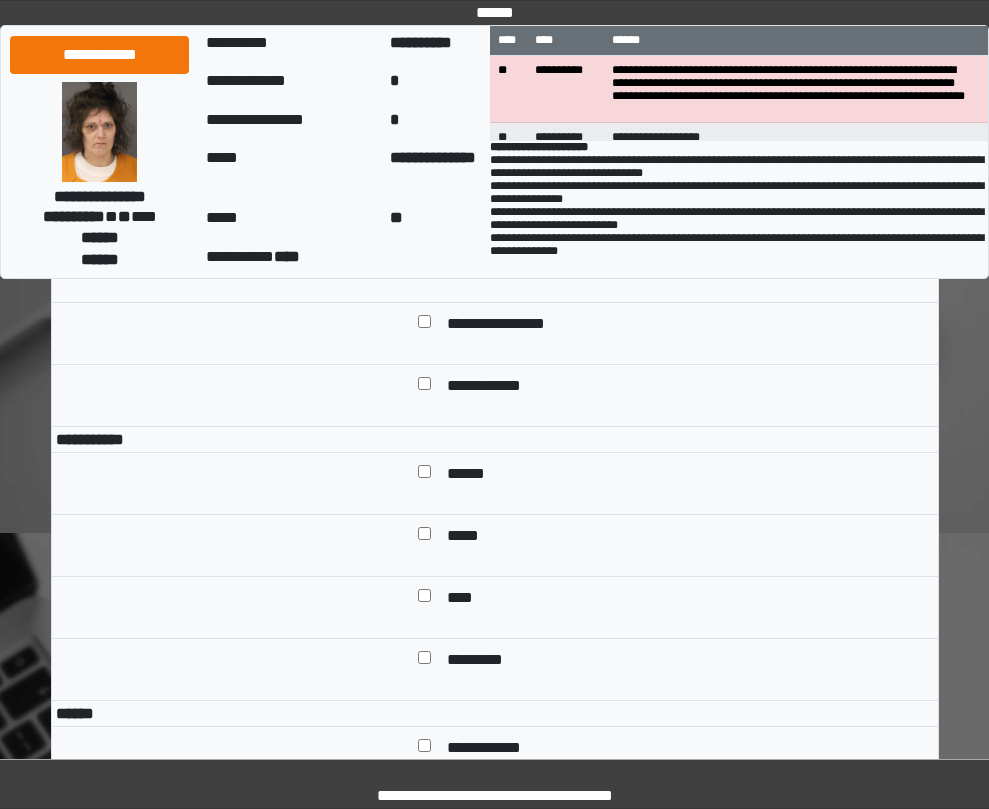 scroll, scrollTop: 1200, scrollLeft: 0, axis: vertical 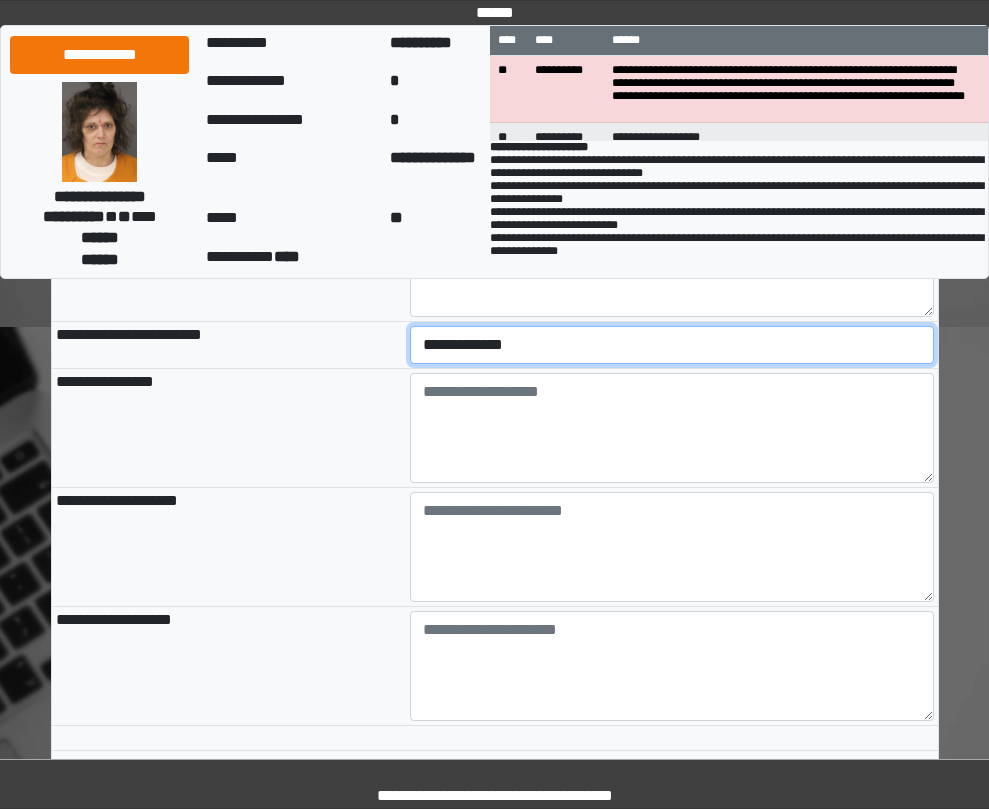 click on "**********" at bounding box center (672, 345) 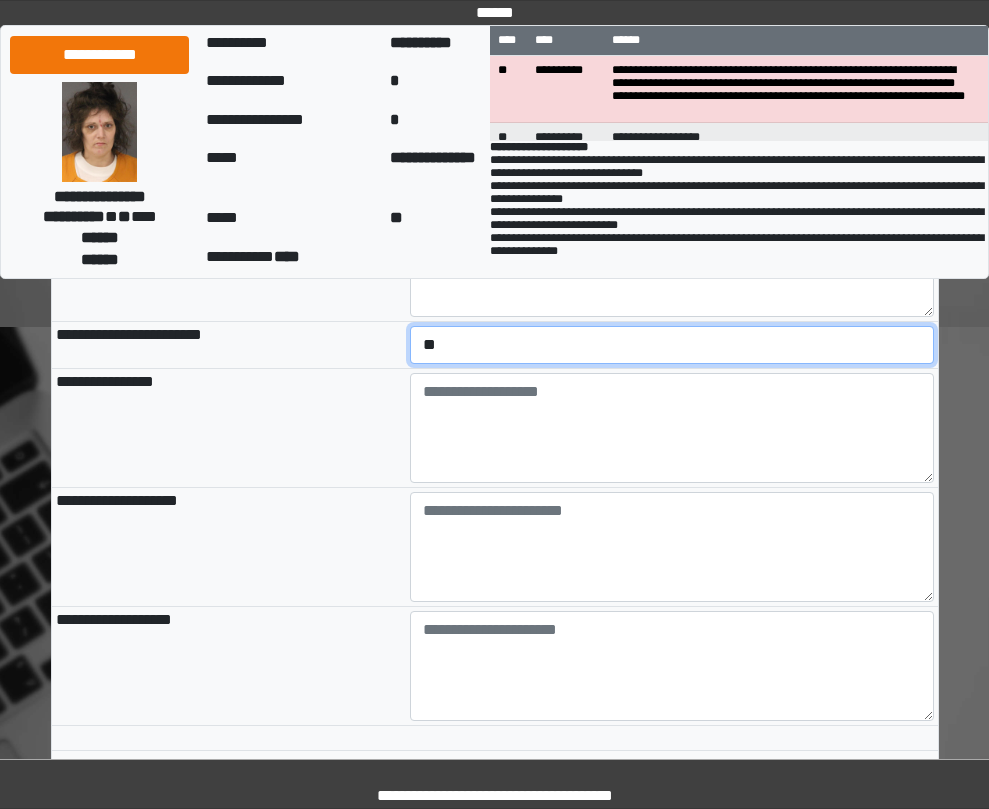 click on "**********" at bounding box center [672, 345] 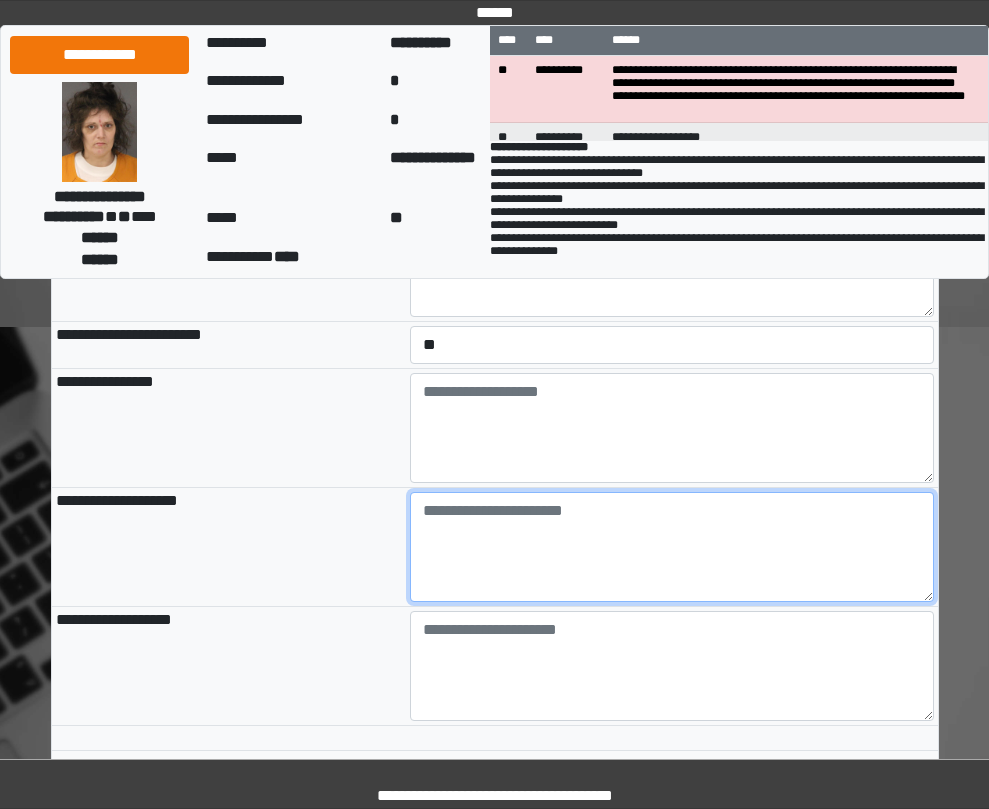 click at bounding box center (672, 547) 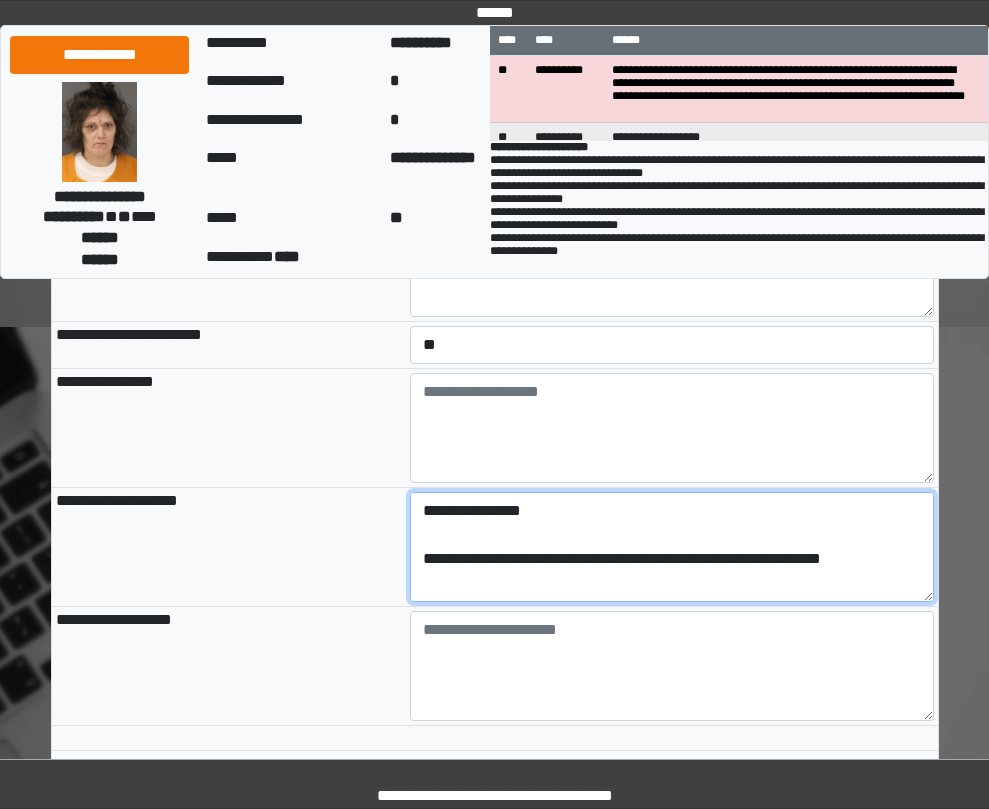 scroll, scrollTop: 305, scrollLeft: 0, axis: vertical 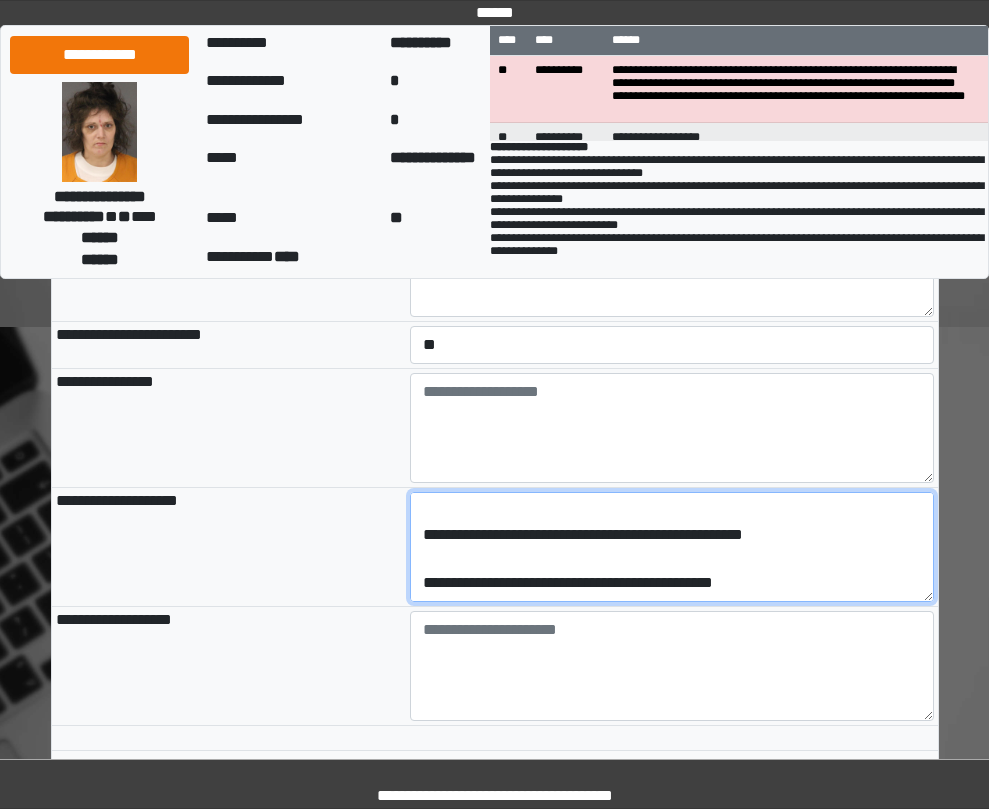 drag, startPoint x: 474, startPoint y: 646, endPoint x: 459, endPoint y: 625, distance: 25.806976 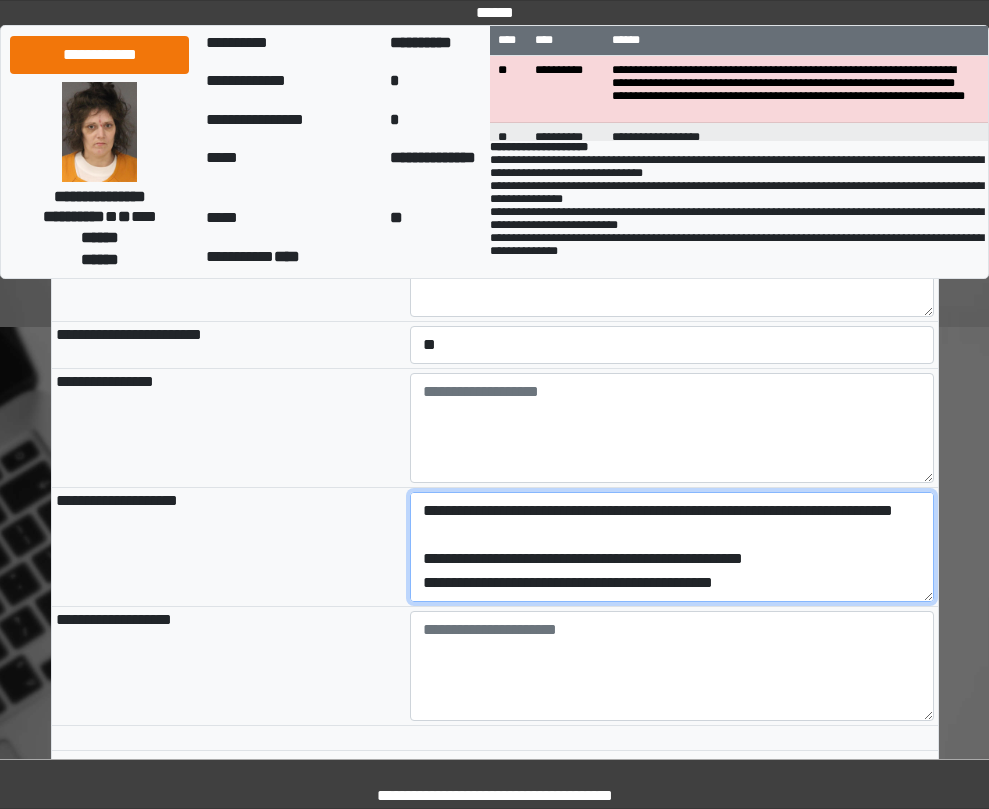 click on "**********" at bounding box center (672, 547) 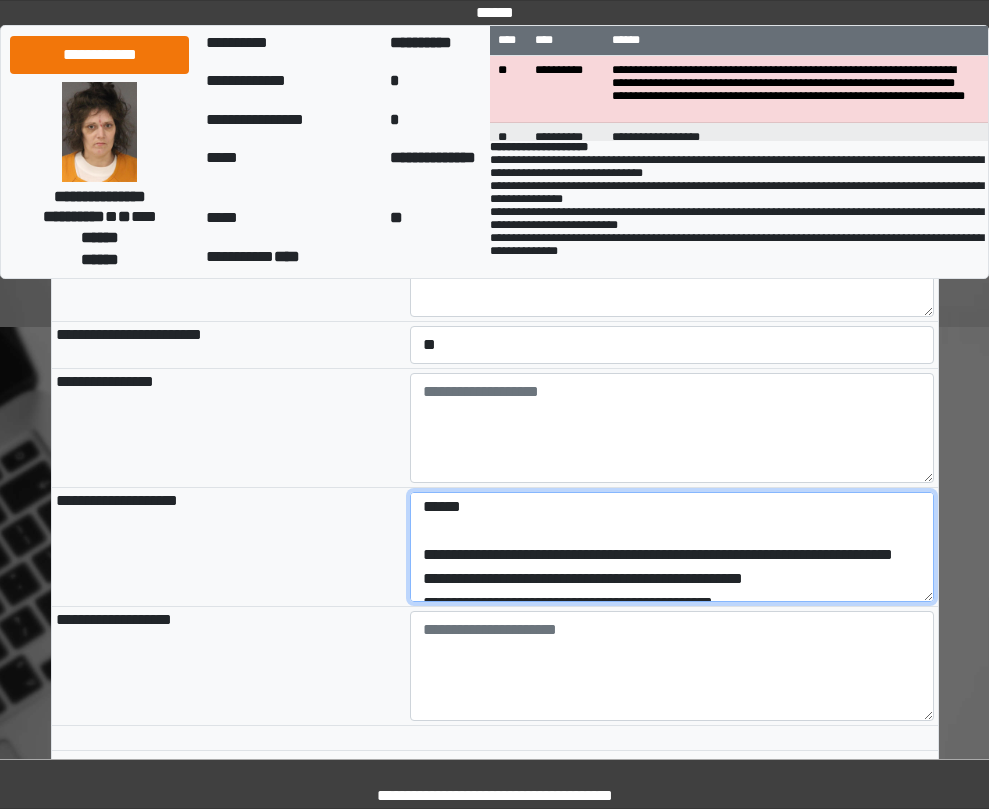 scroll, scrollTop: 164, scrollLeft: 0, axis: vertical 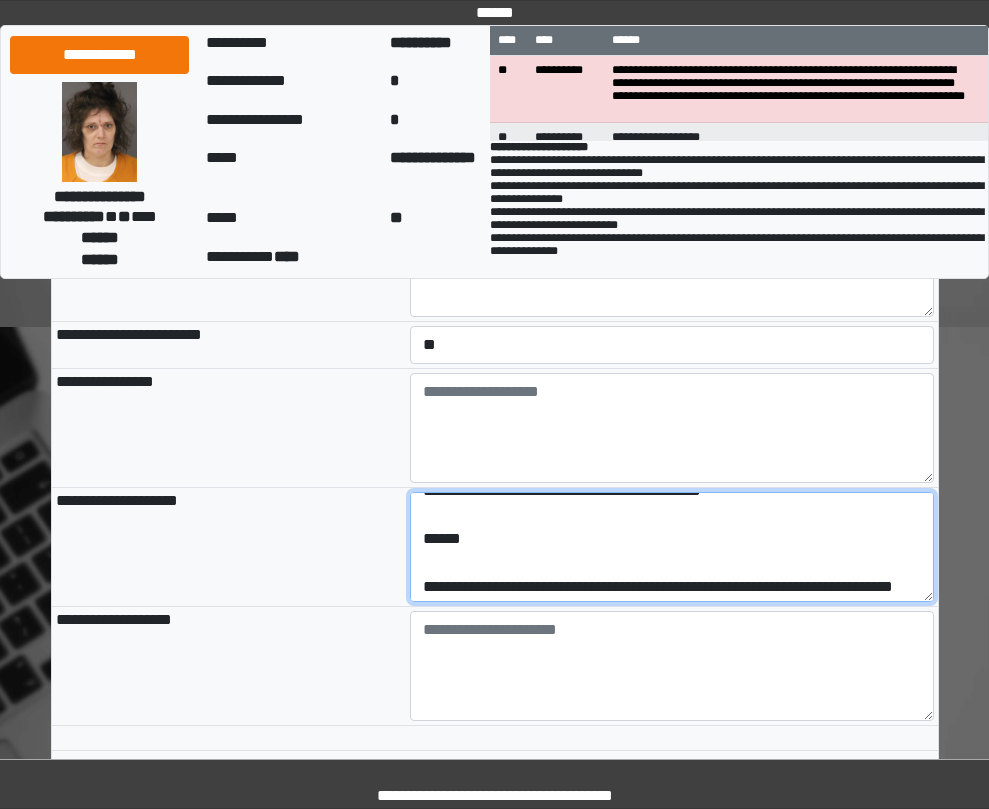 click on "**********" at bounding box center [672, 547] 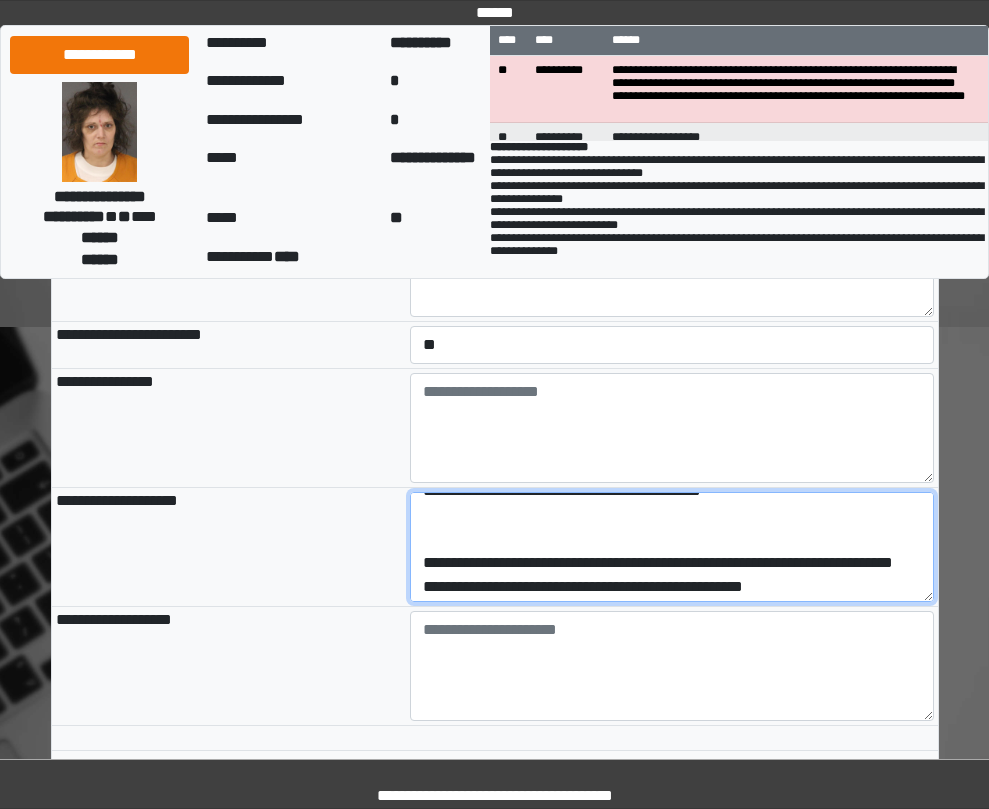 click on "**********" at bounding box center (672, 547) 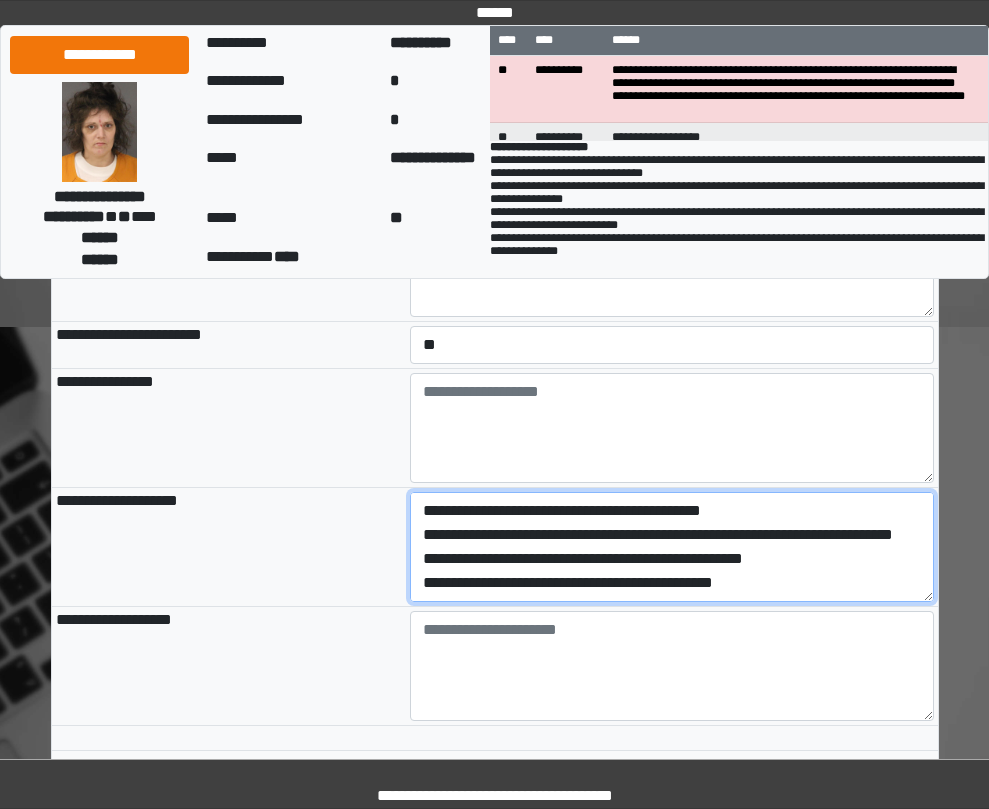 scroll, scrollTop: 140, scrollLeft: 0, axis: vertical 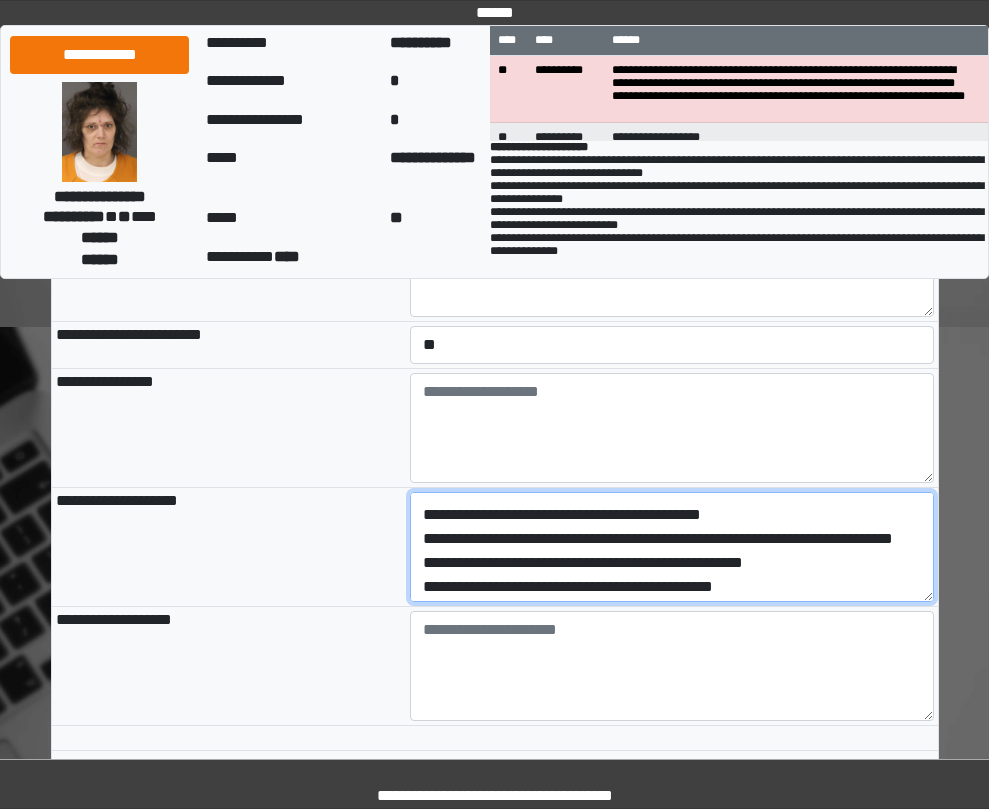 click on "**********" at bounding box center (672, 547) 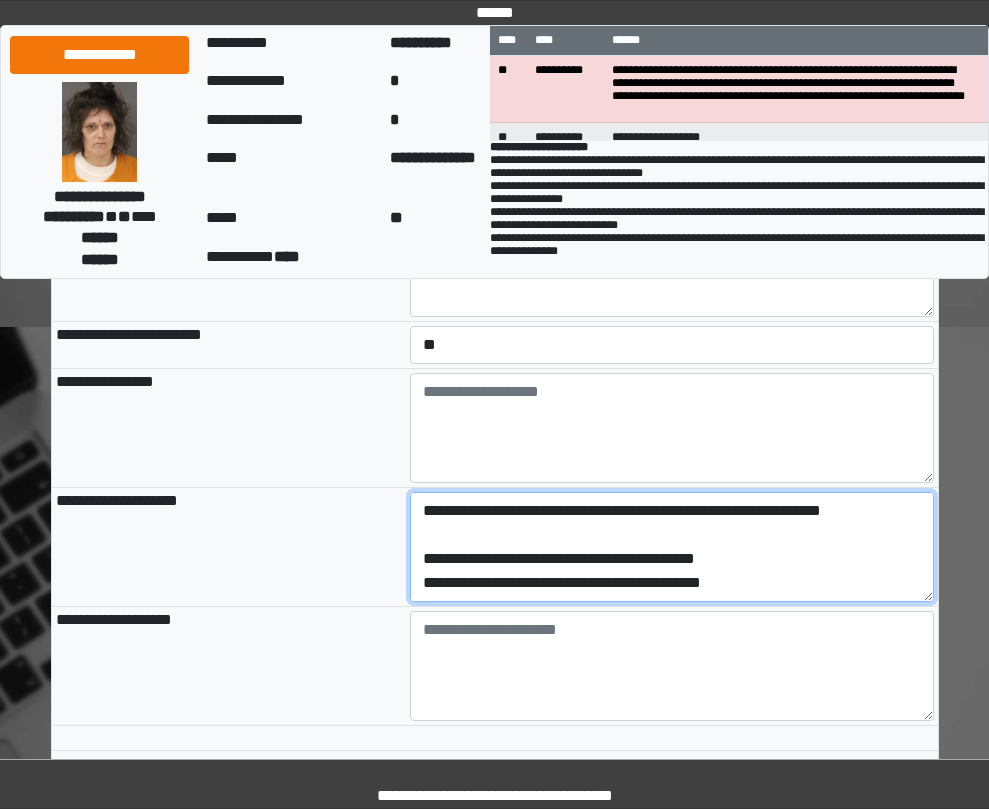 scroll, scrollTop: 16, scrollLeft: 0, axis: vertical 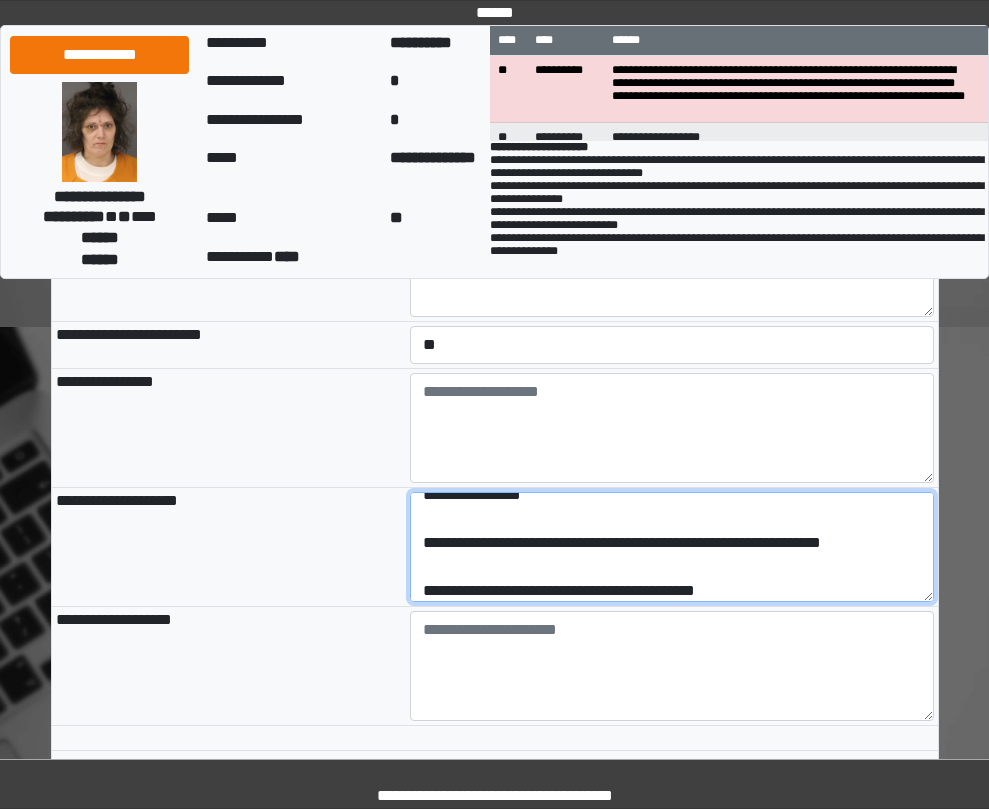 click on "**********" at bounding box center (672, 547) 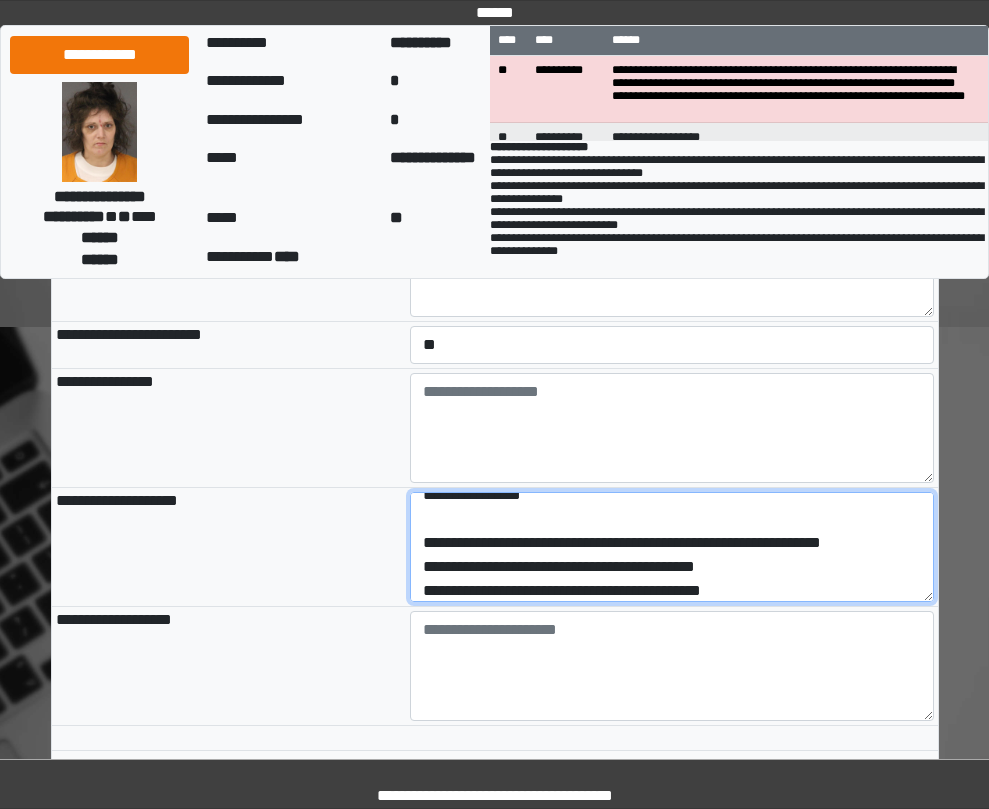 click on "**********" at bounding box center [672, 547] 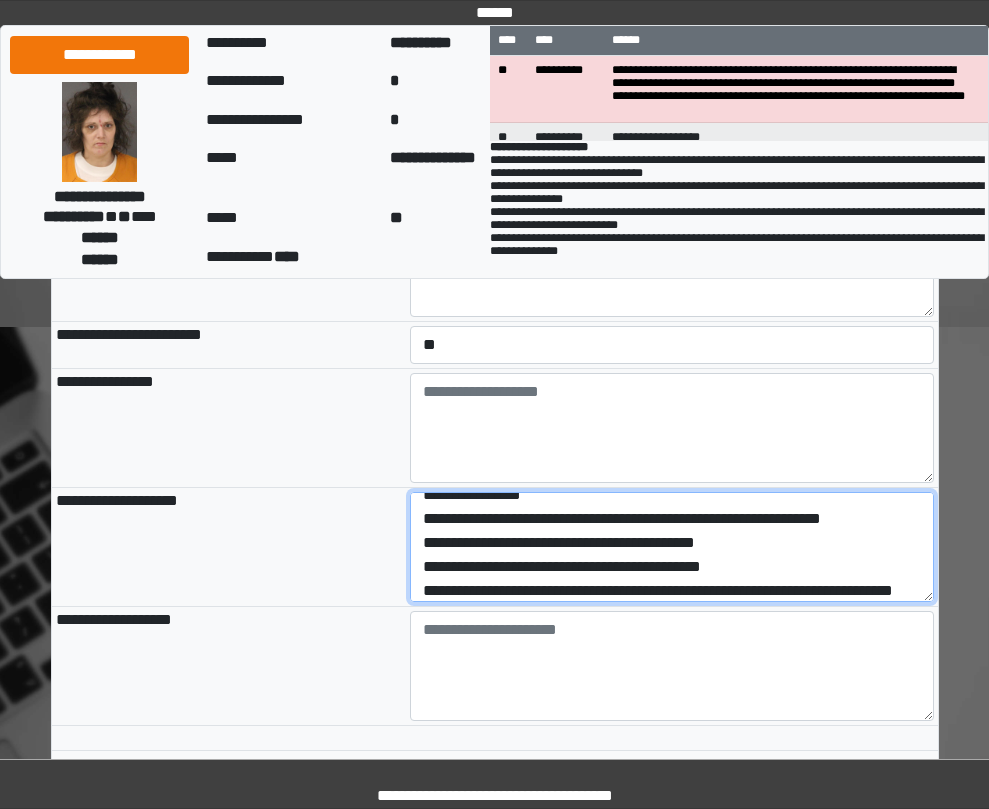 scroll, scrollTop: 0, scrollLeft: 0, axis: both 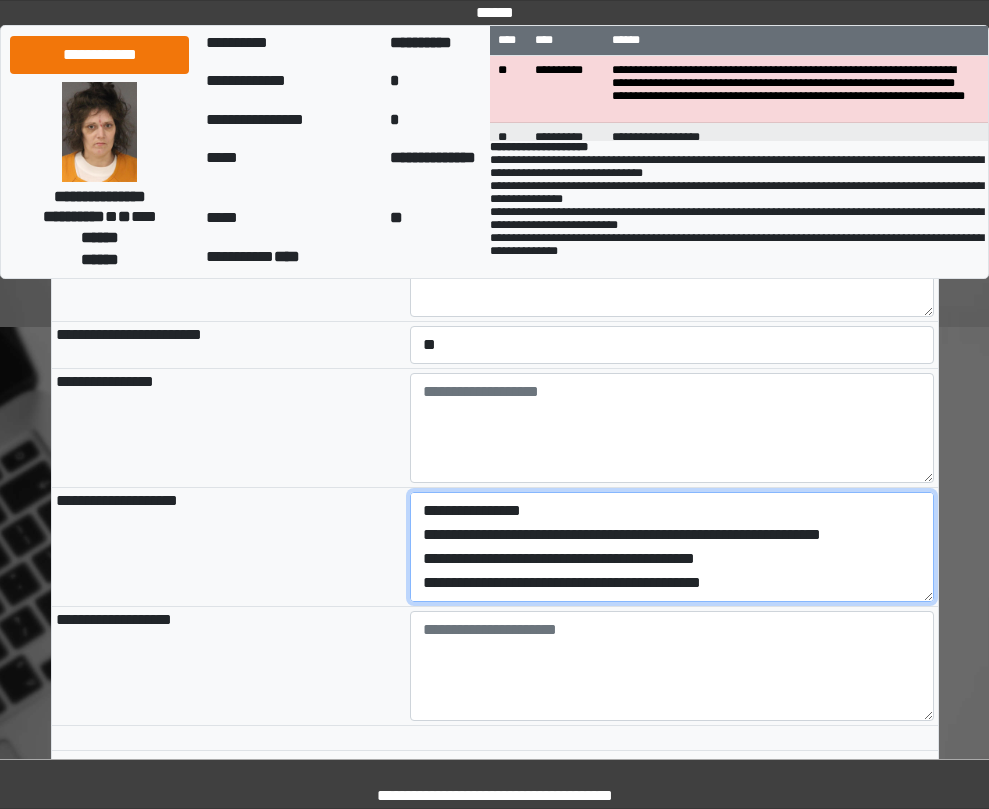 click on "**********" at bounding box center [672, 547] 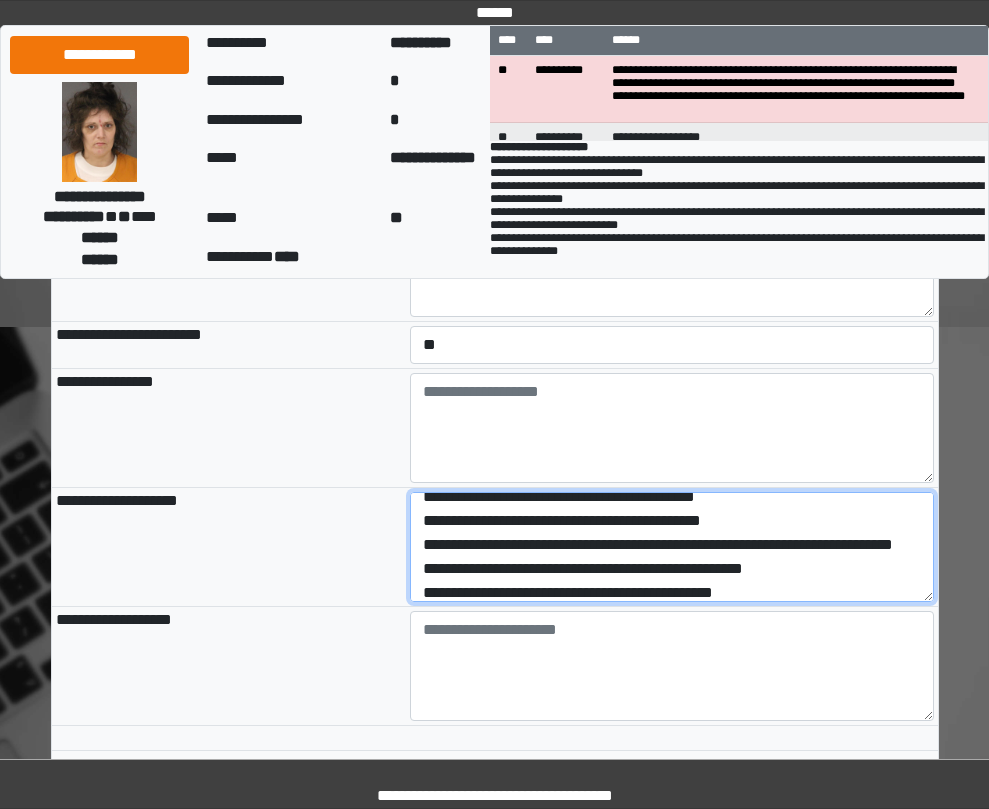 scroll, scrollTop: 96, scrollLeft: 0, axis: vertical 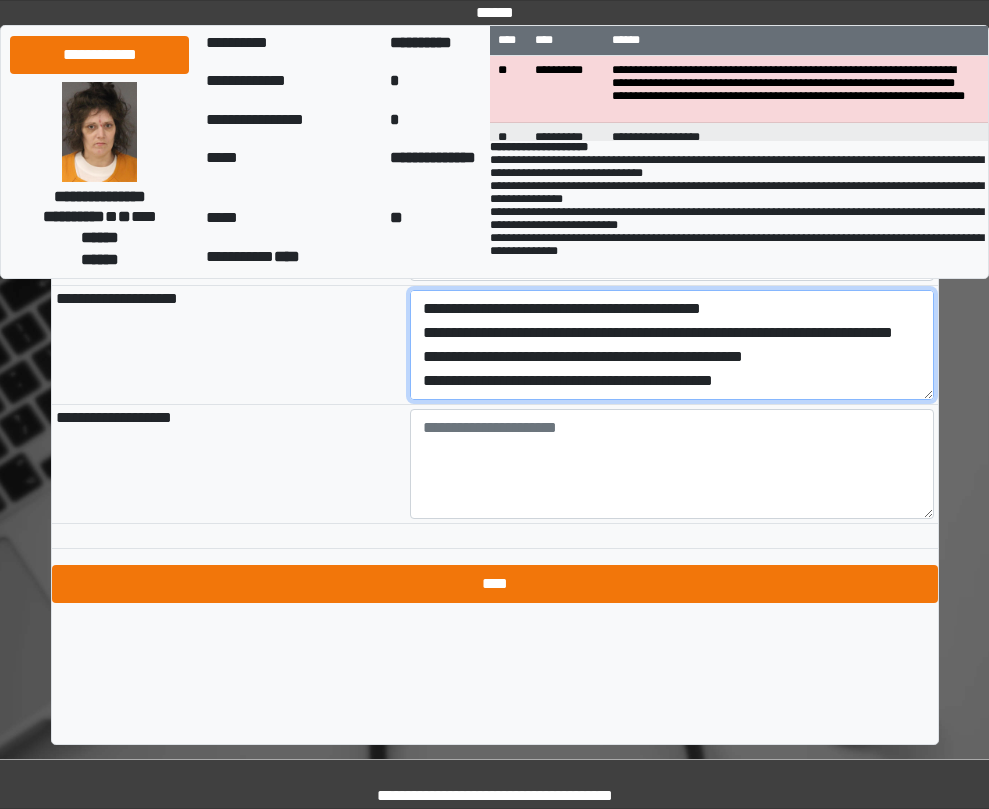 type on "**********" 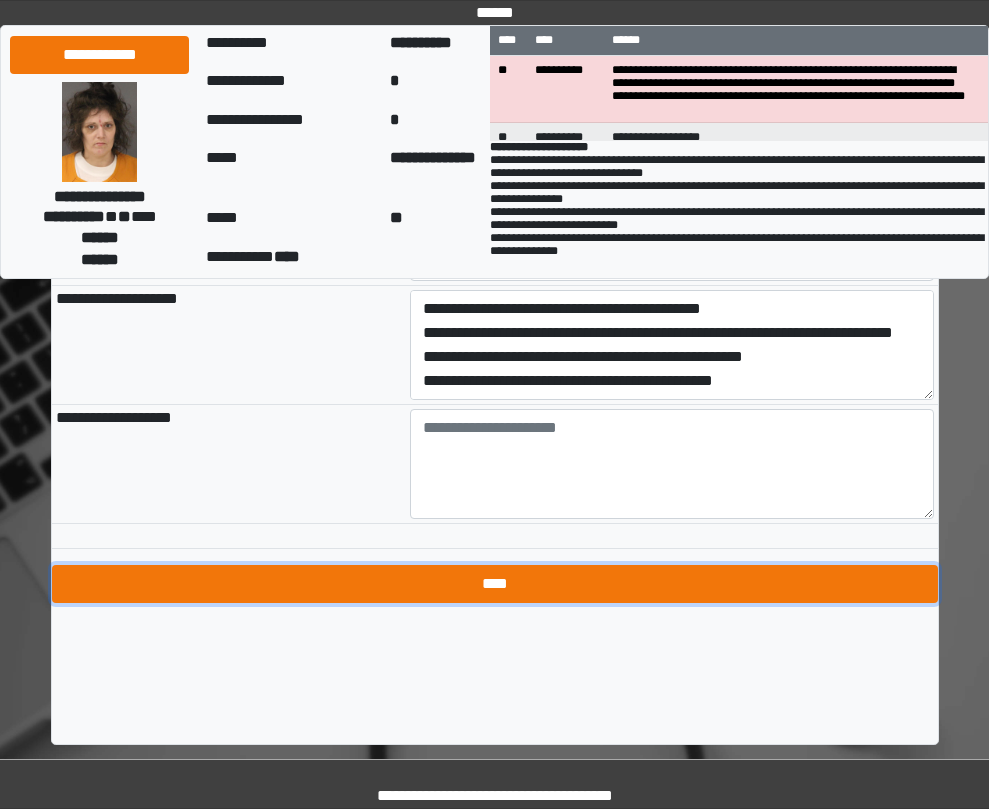 click on "****" at bounding box center [495, 584] 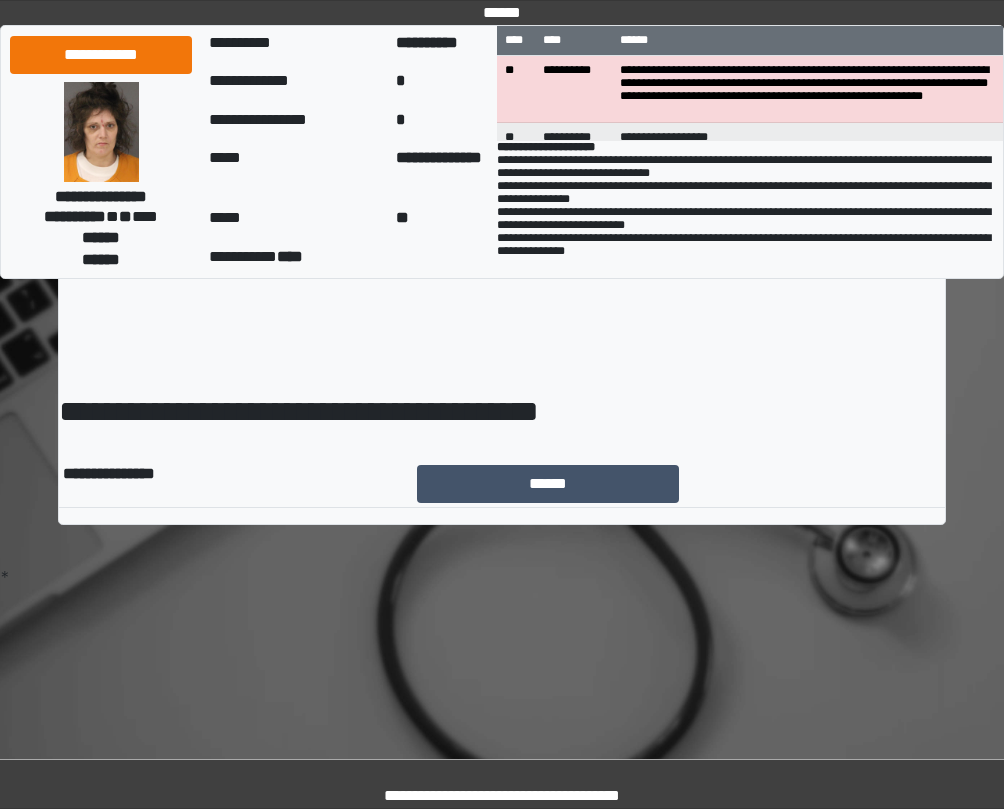 scroll, scrollTop: 0, scrollLeft: 0, axis: both 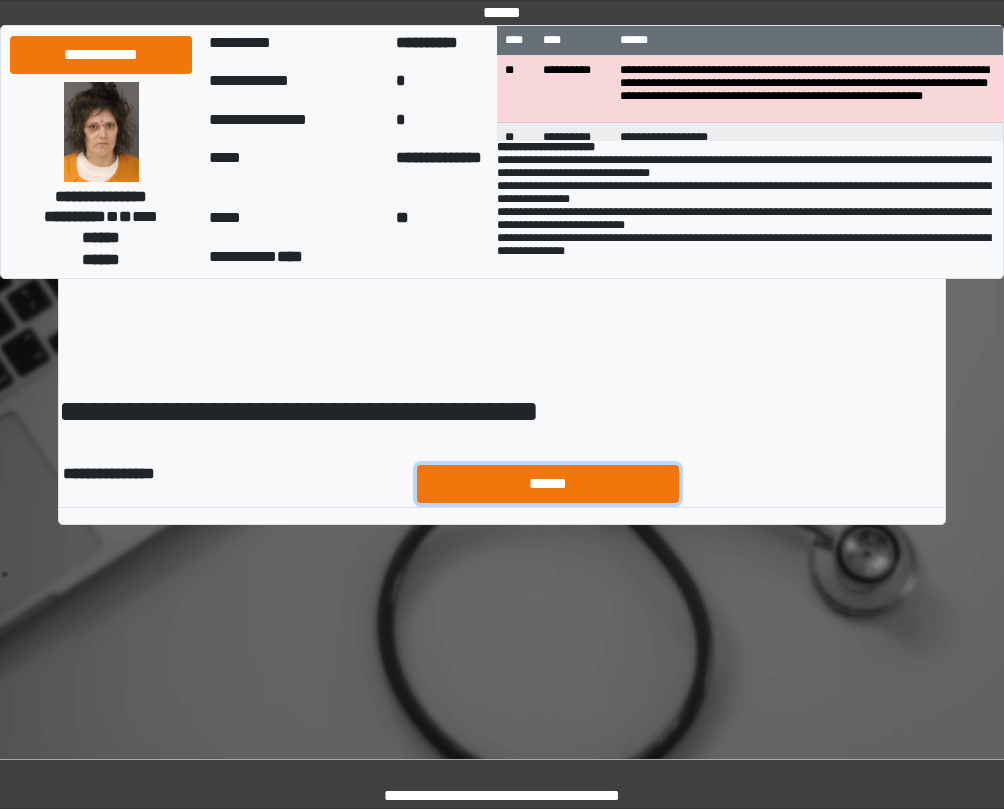 click on "******" at bounding box center (548, 484) 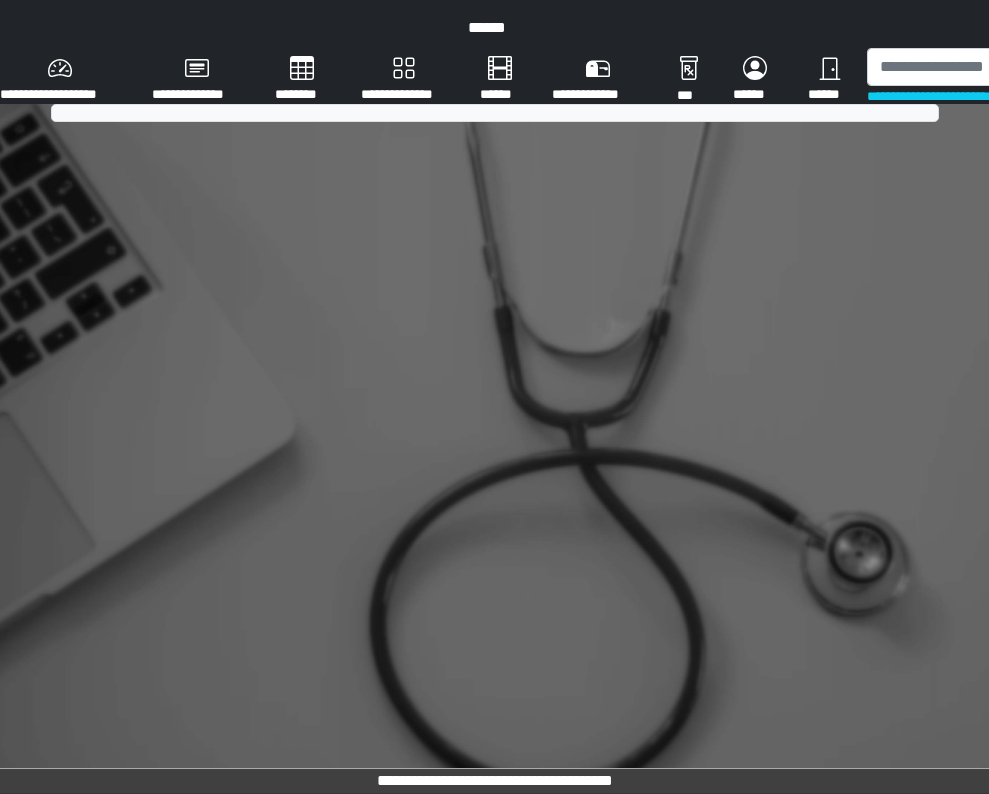scroll, scrollTop: 0, scrollLeft: 0, axis: both 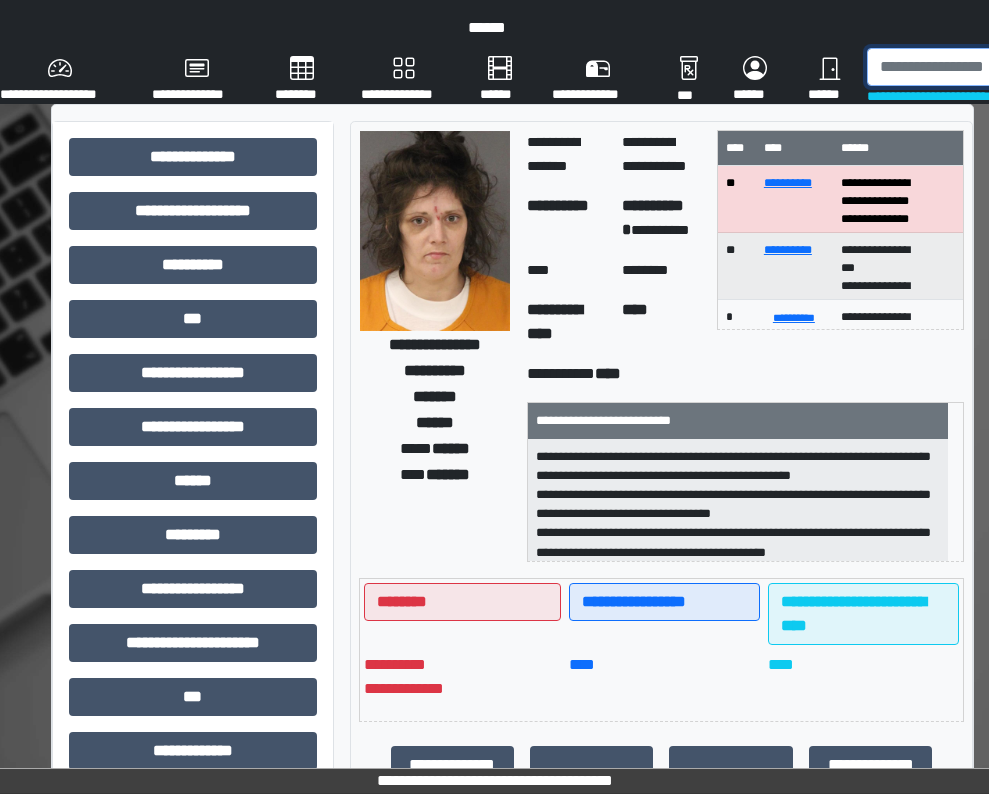 click at bounding box center [970, 67] 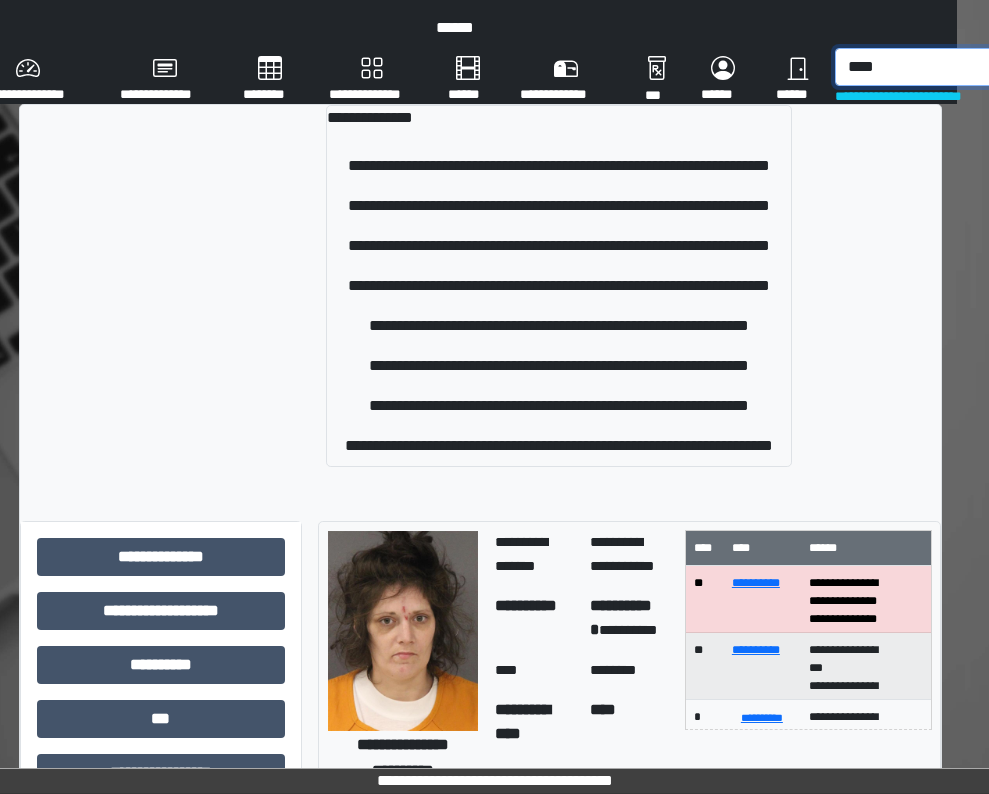 scroll, scrollTop: 0, scrollLeft: 37, axis: horizontal 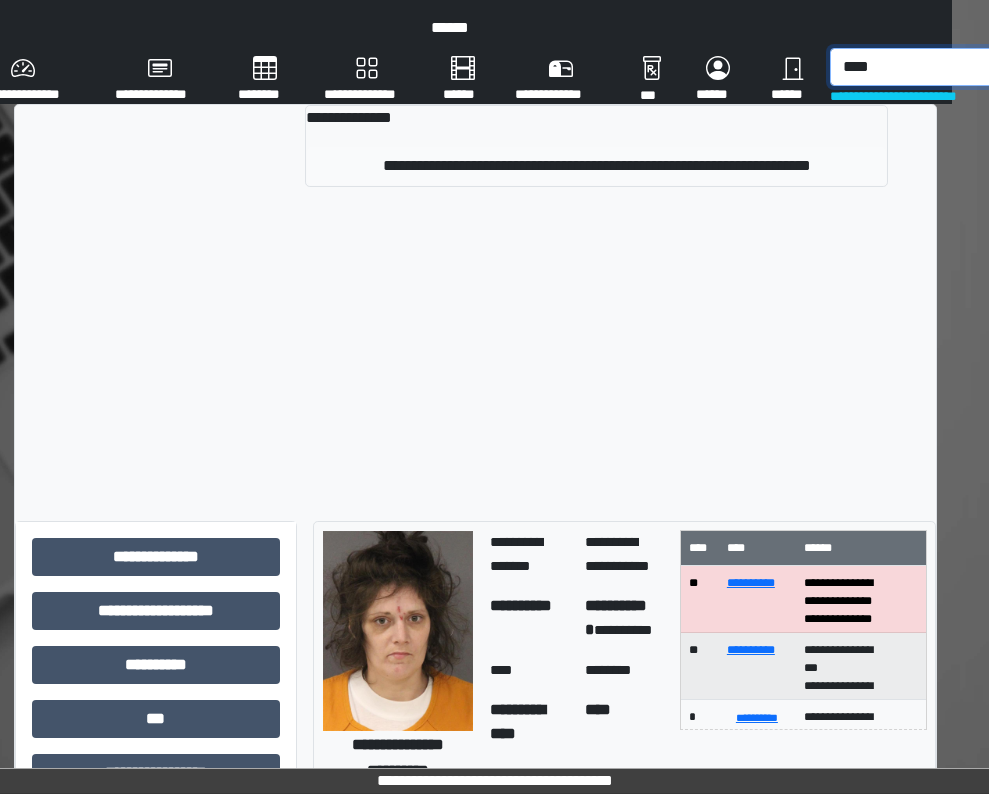 type on "****" 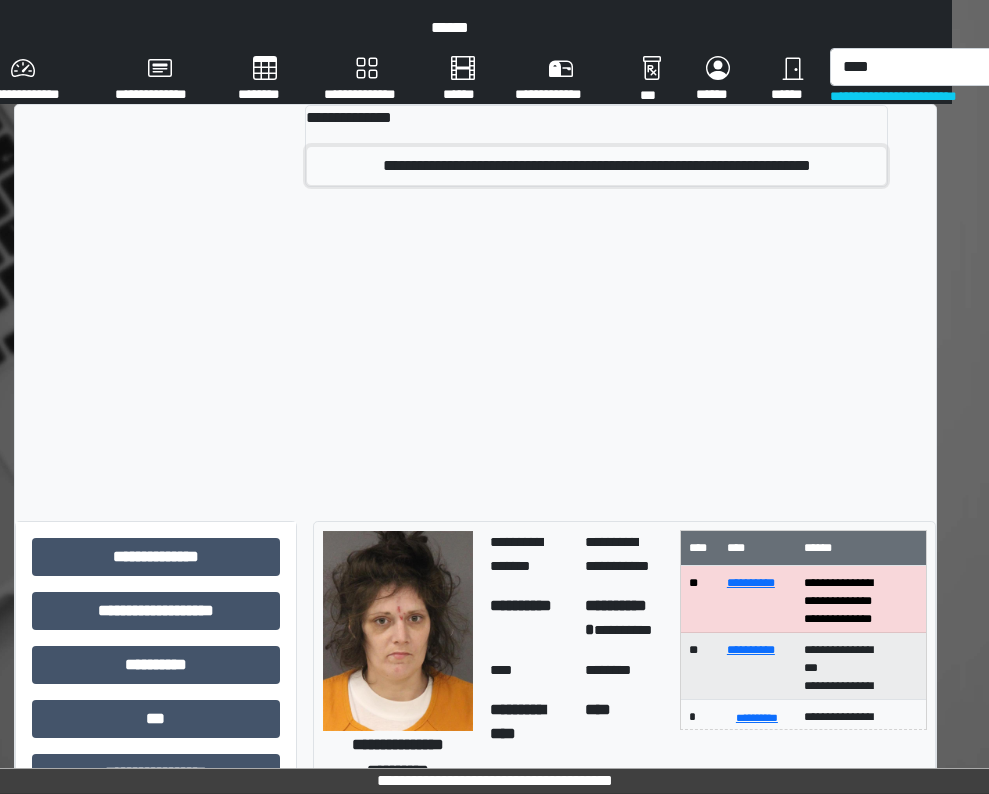 click on "**********" at bounding box center [597, 166] 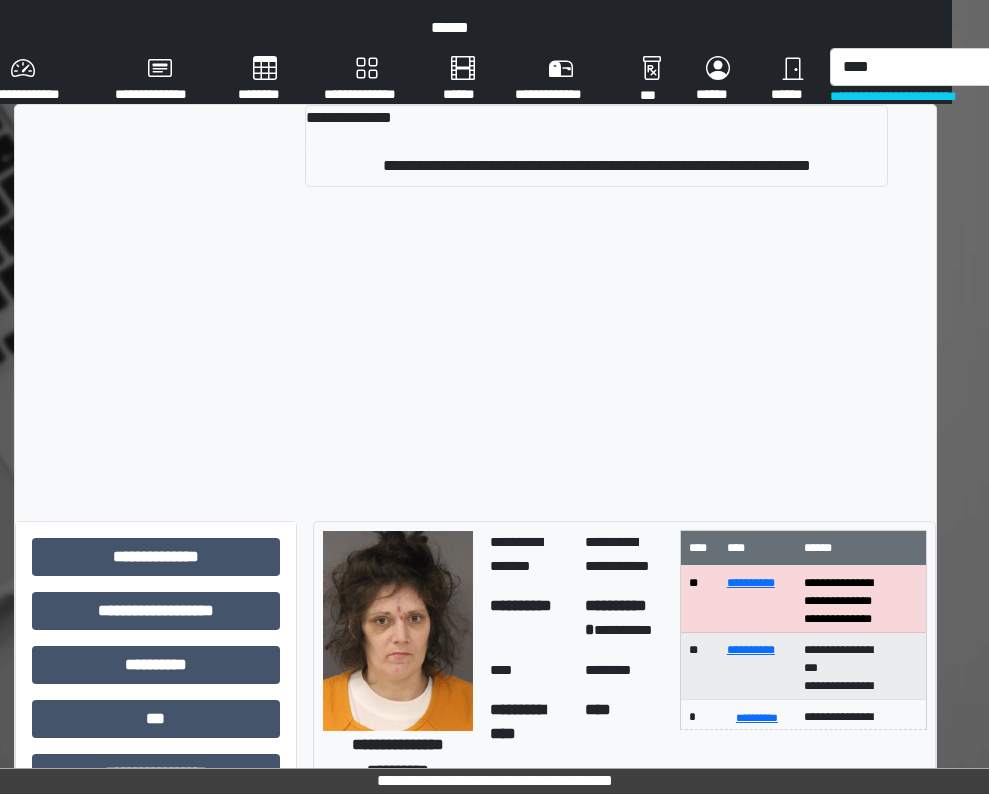 type 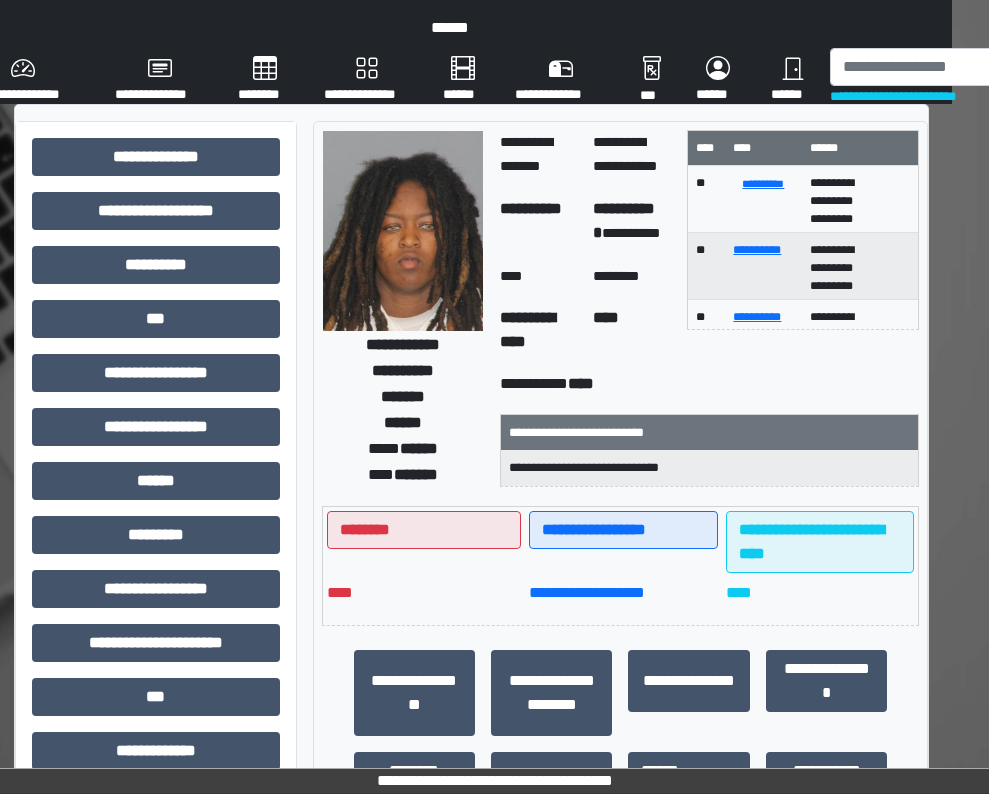 click at bounding box center (403, 231) 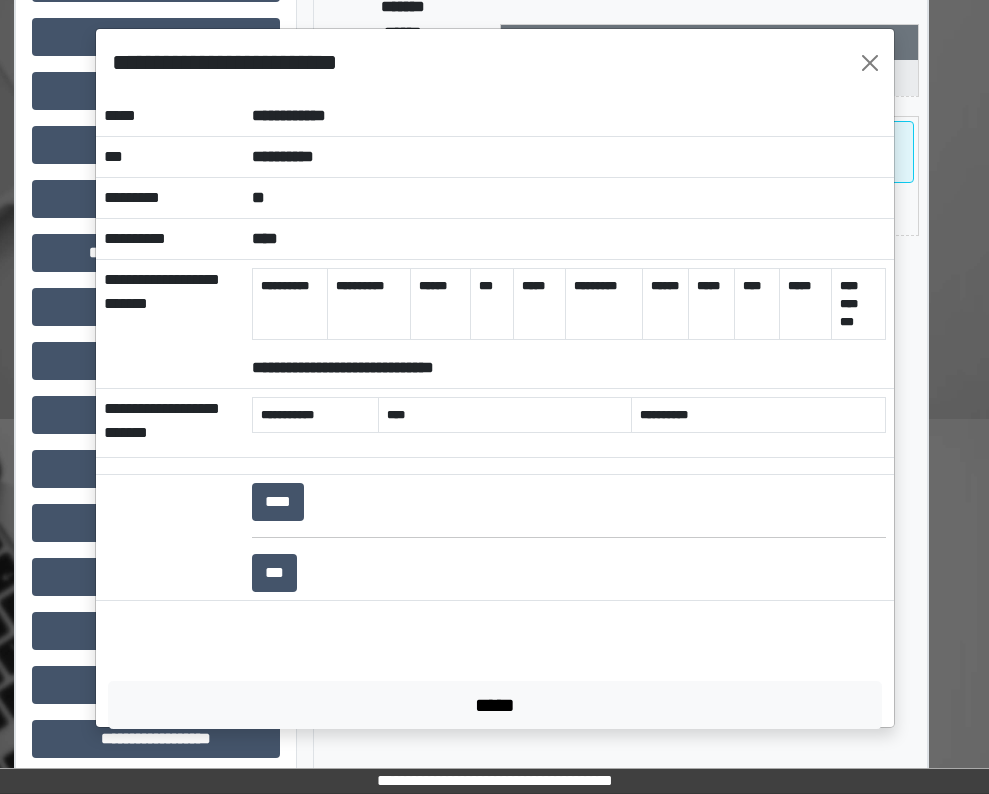 scroll, scrollTop: 404, scrollLeft: 37, axis: both 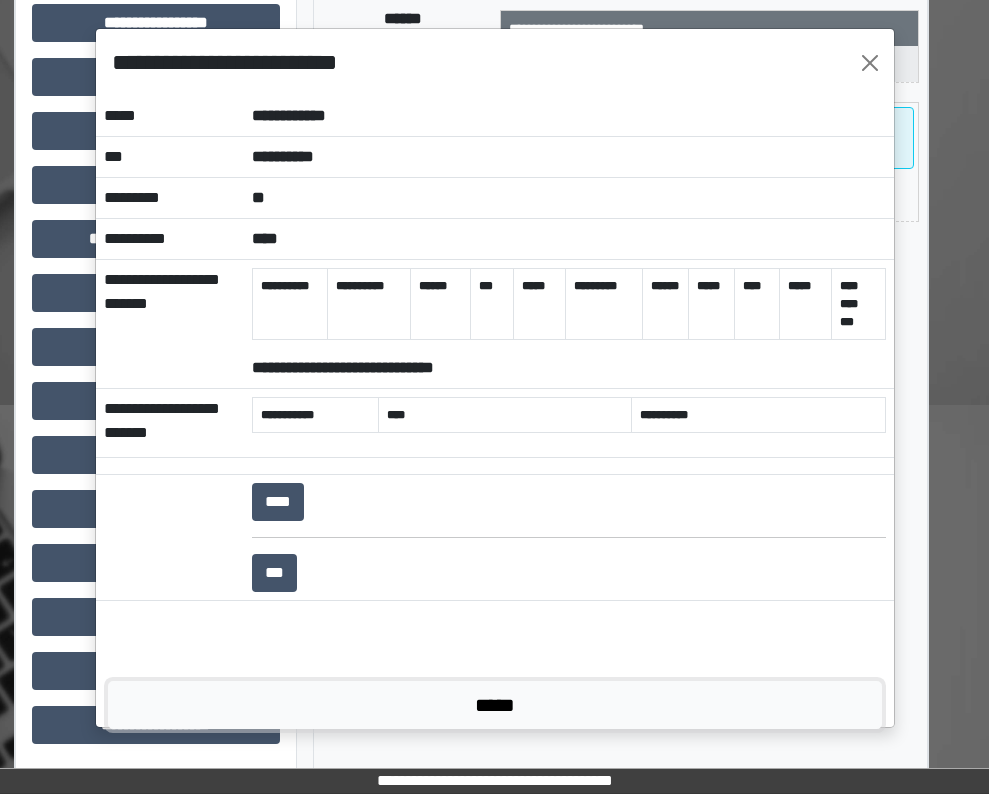 click on "*****" at bounding box center (495, 705) 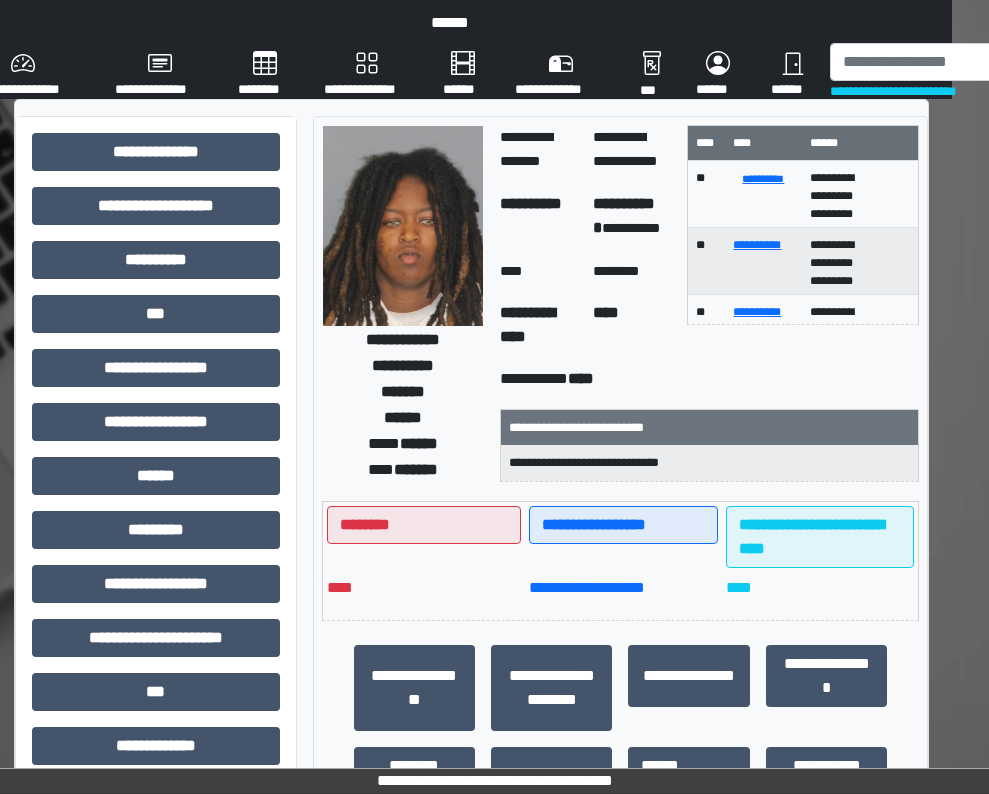 scroll, scrollTop: 0, scrollLeft: 37, axis: horizontal 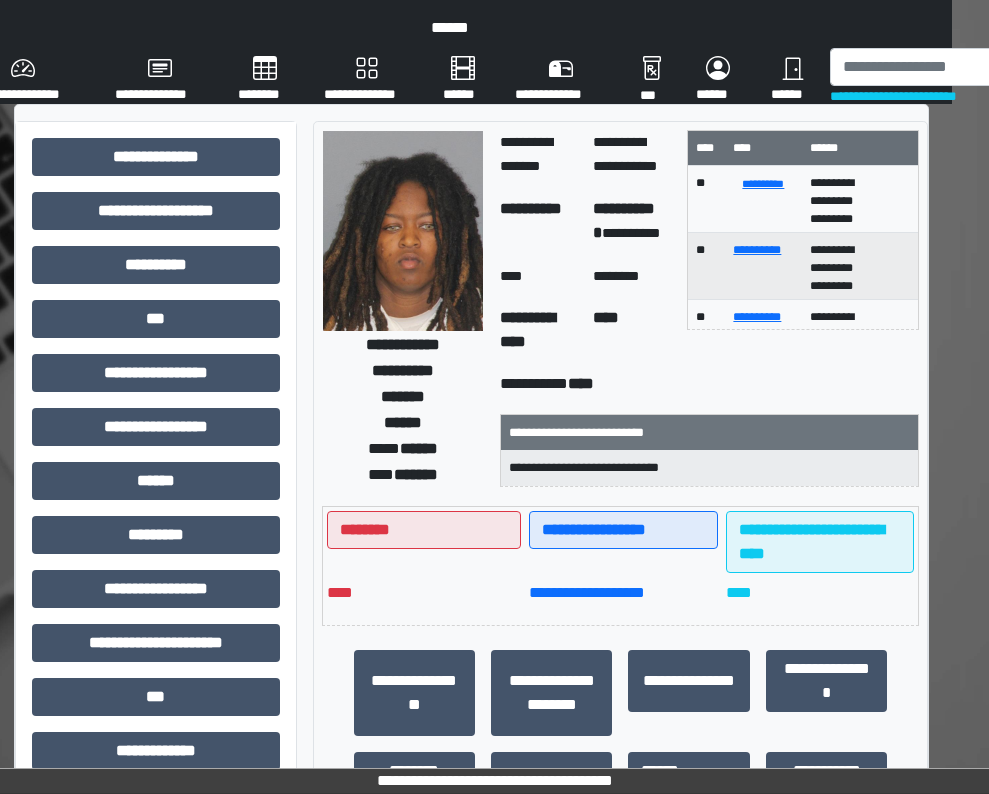 click at bounding box center [403, 231] 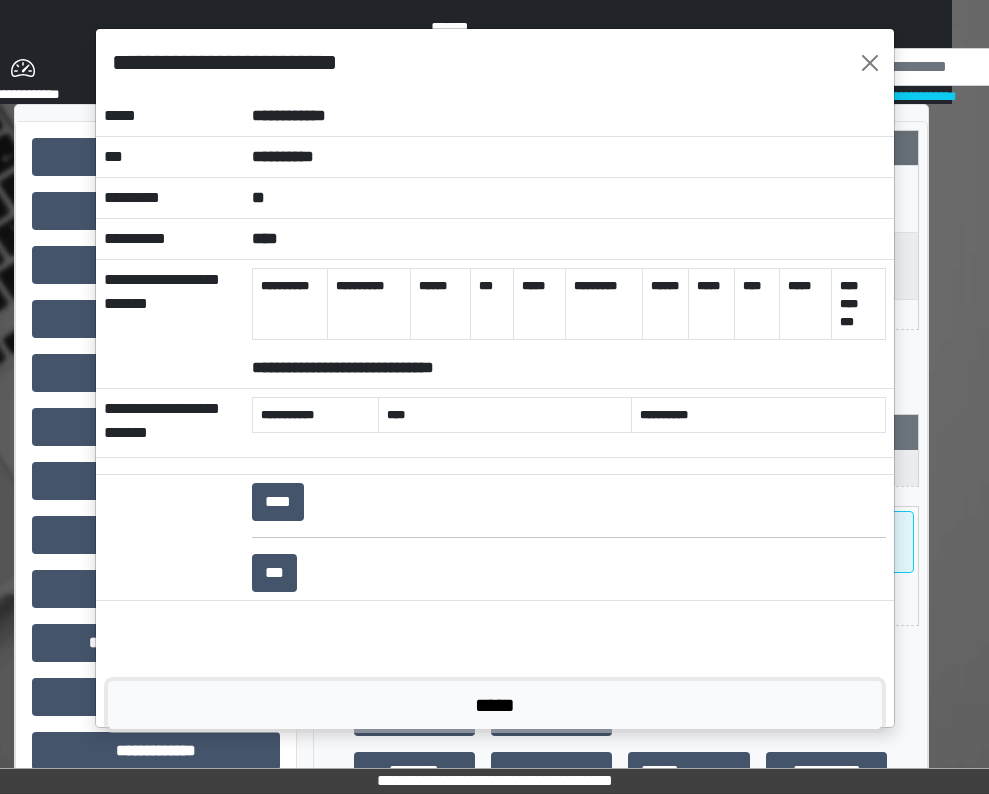 click on "*****" at bounding box center (495, 705) 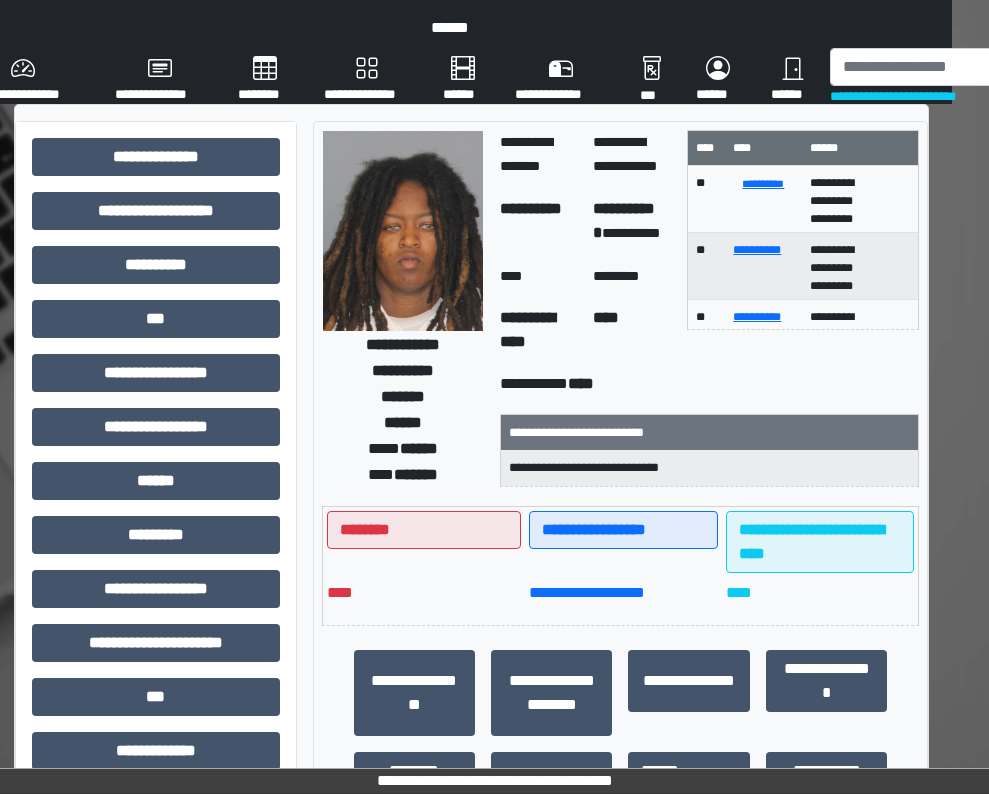 scroll, scrollTop: 404, scrollLeft: 37, axis: both 